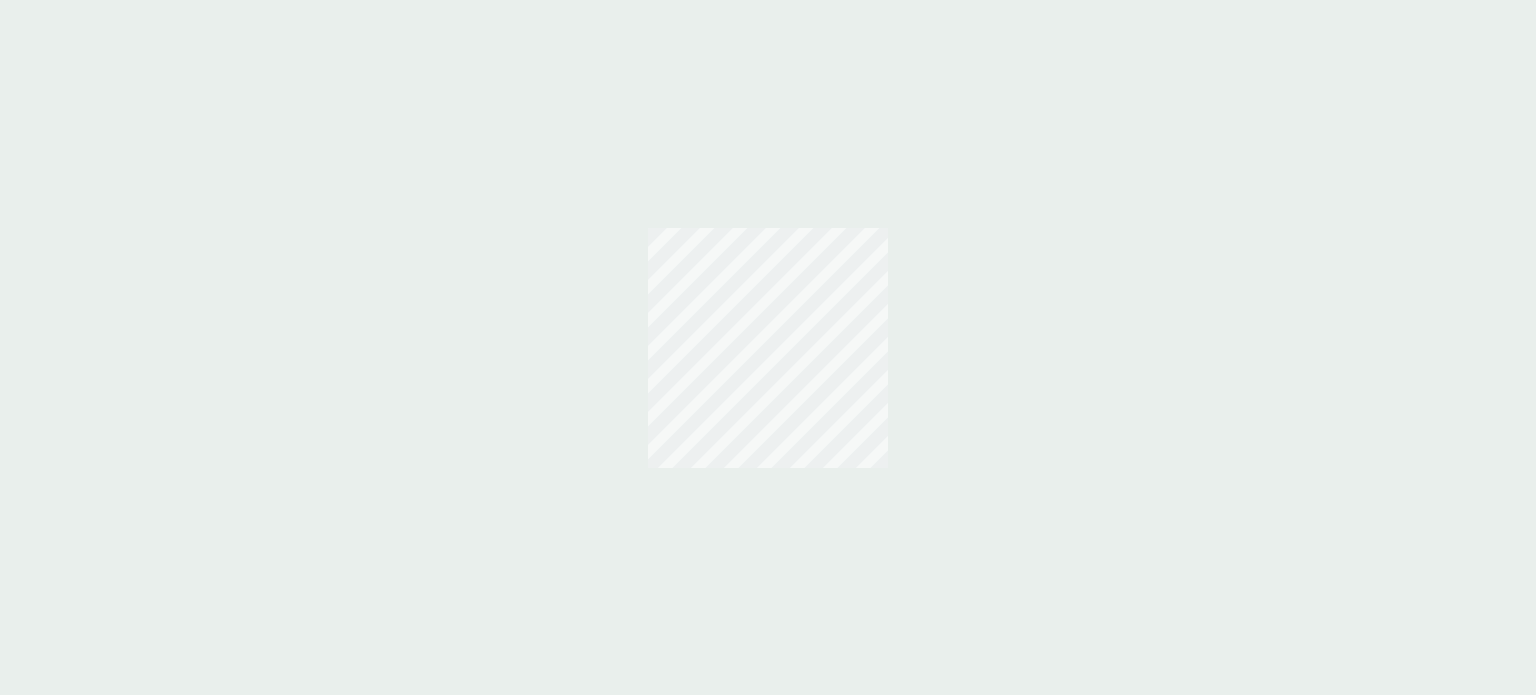 scroll, scrollTop: 0, scrollLeft: 0, axis: both 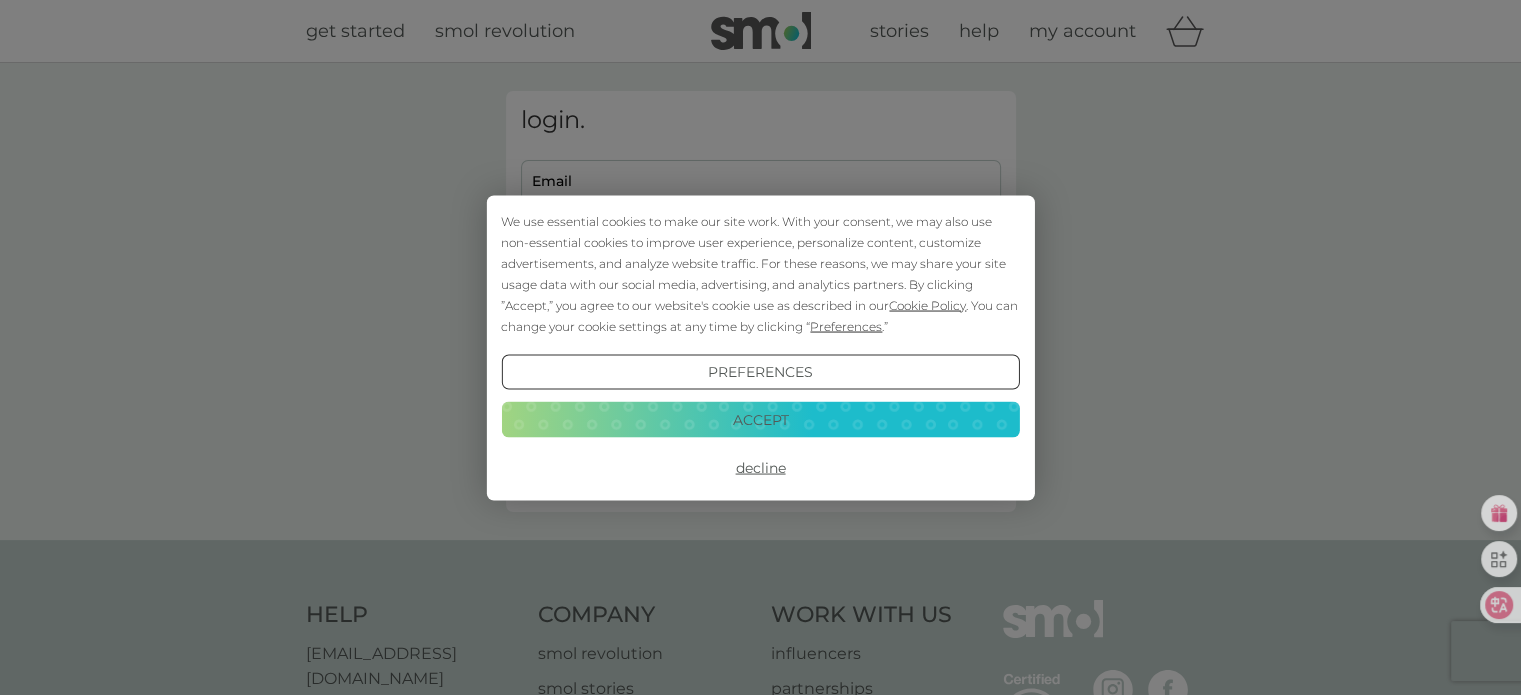 click on "Preferences" at bounding box center [760, 372] 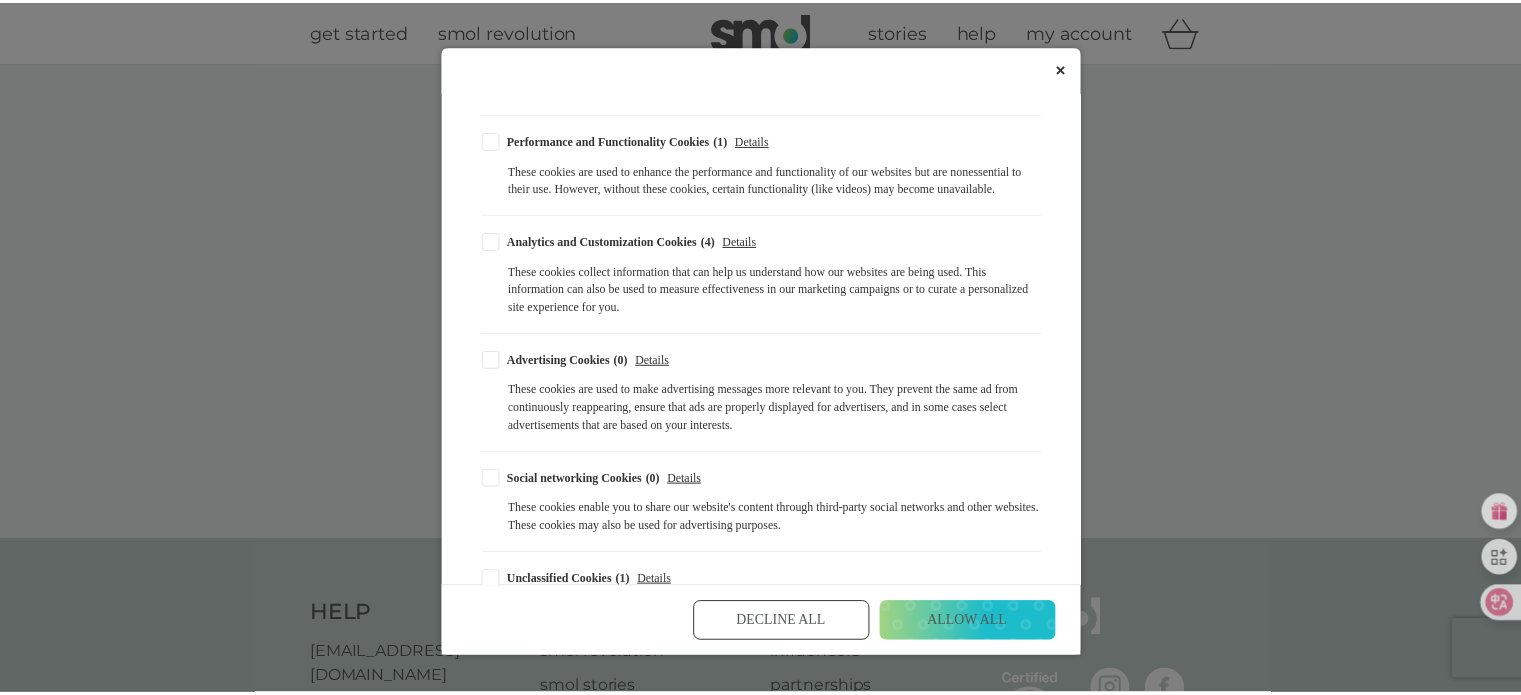scroll, scrollTop: 228, scrollLeft: 0, axis: vertical 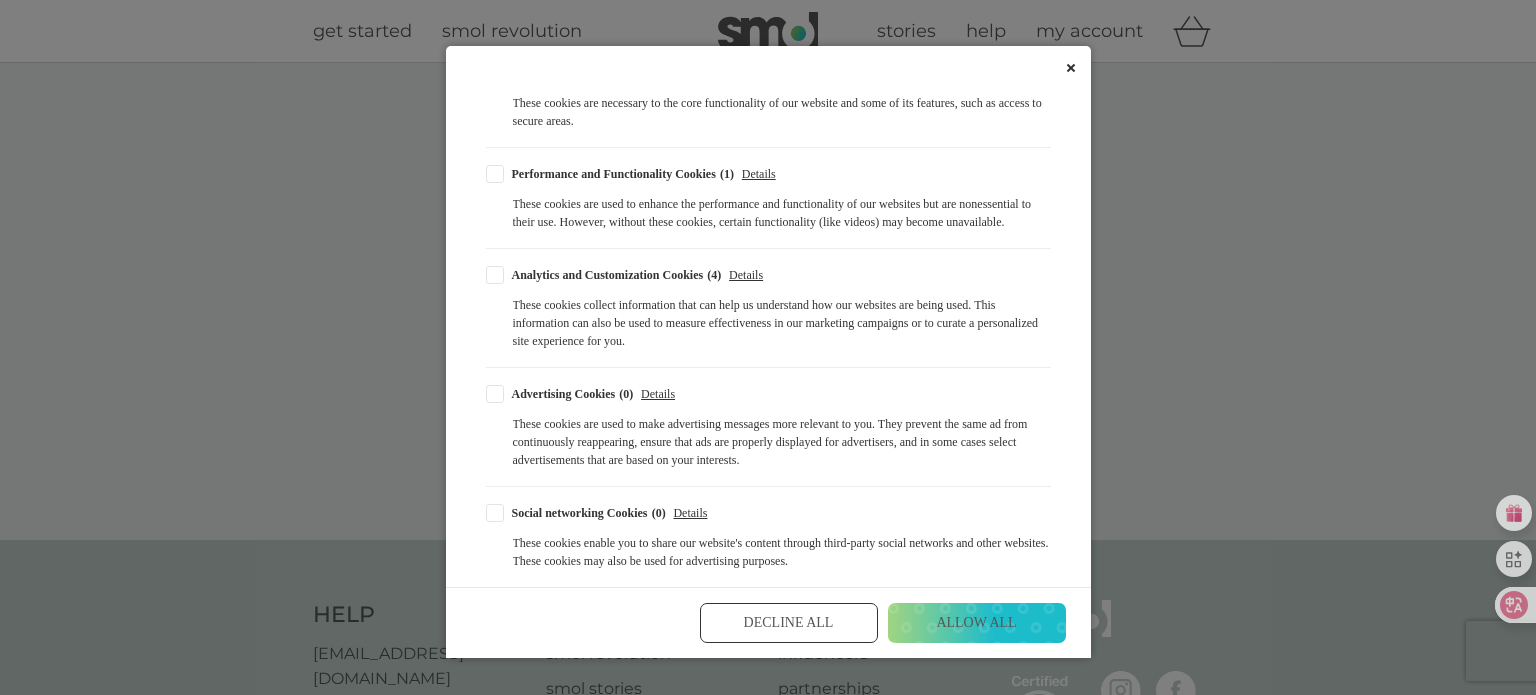 click 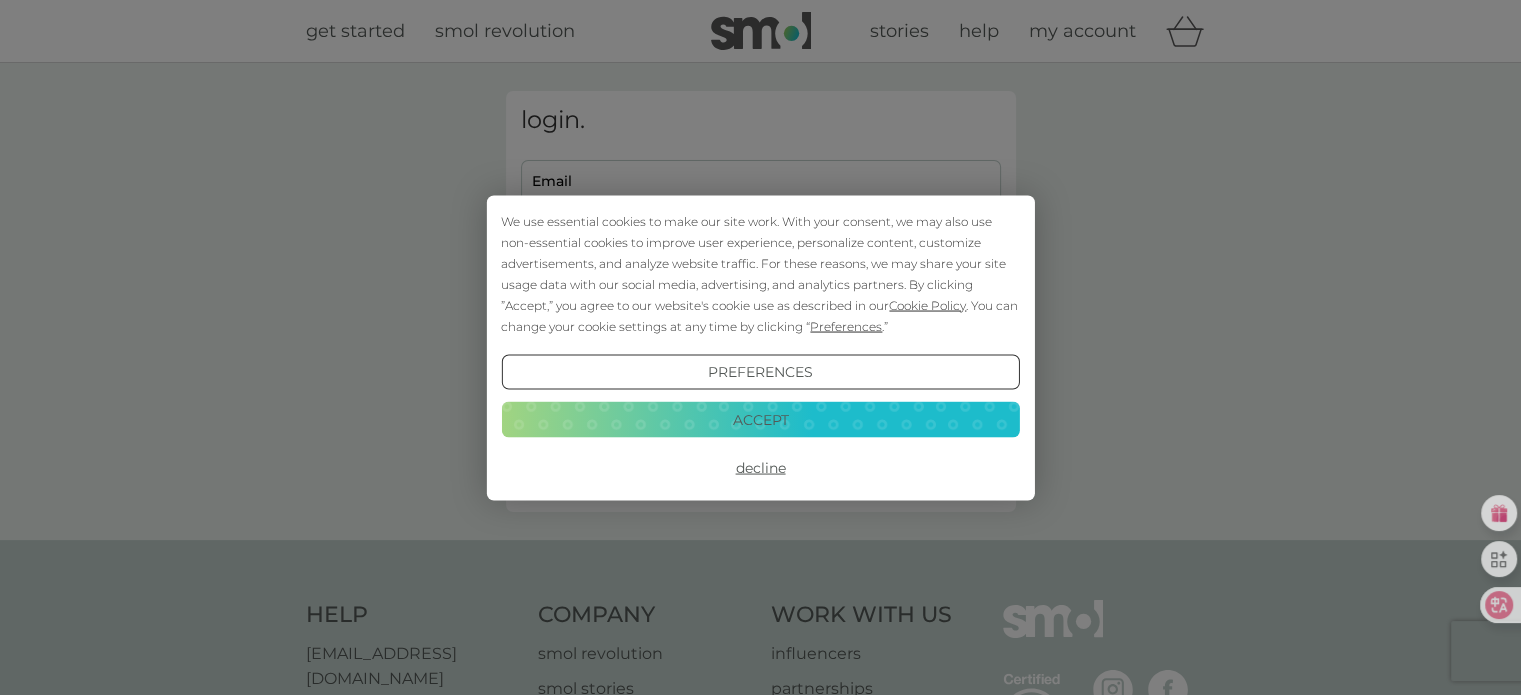 click on "Accept" at bounding box center [760, 420] 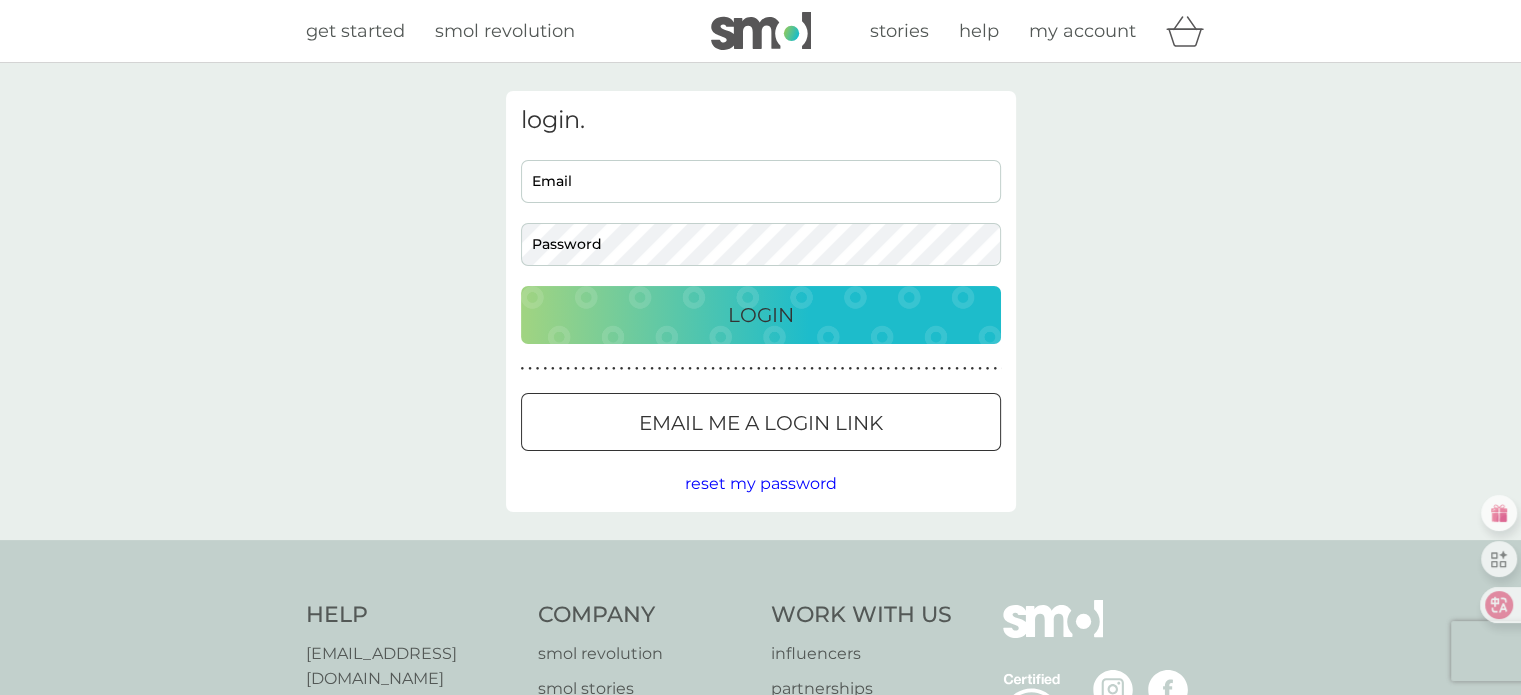 scroll, scrollTop: 0, scrollLeft: 0, axis: both 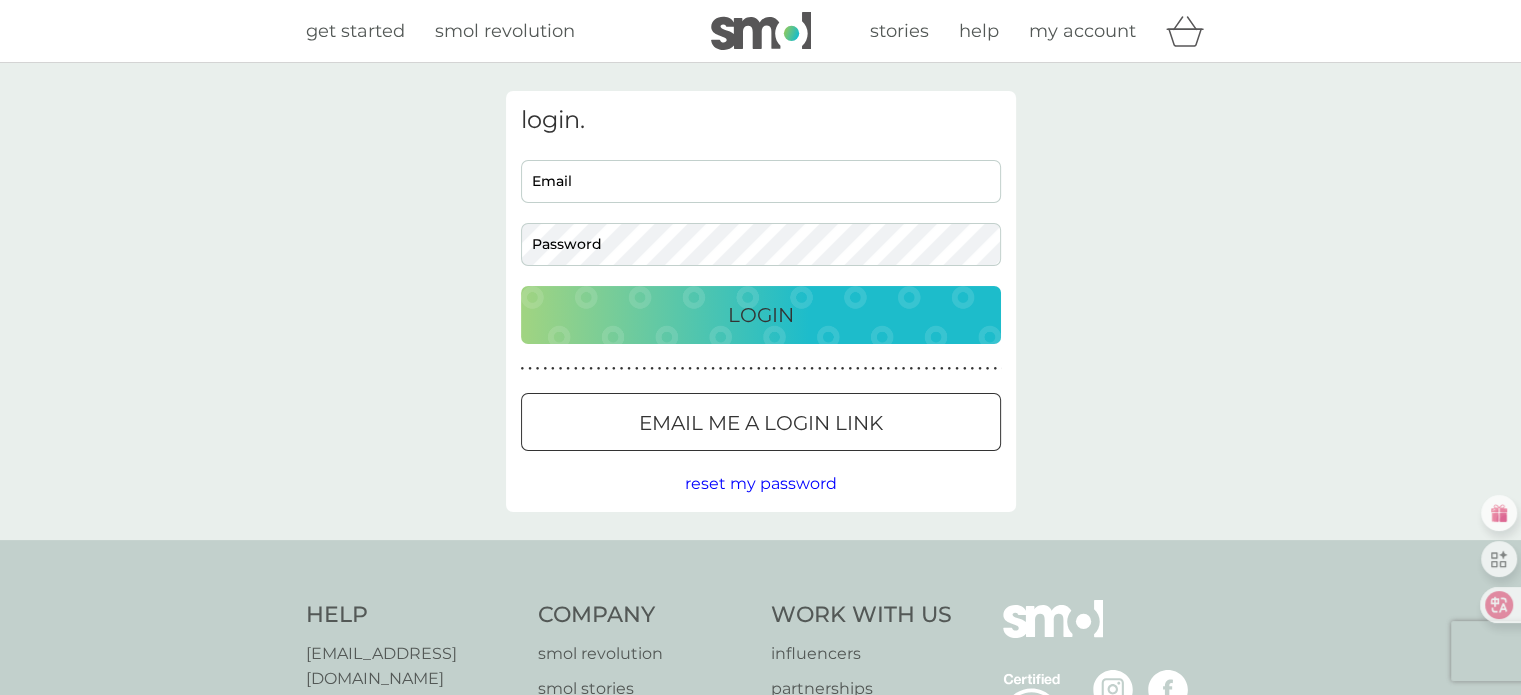 click on "Email" at bounding box center (761, 181) 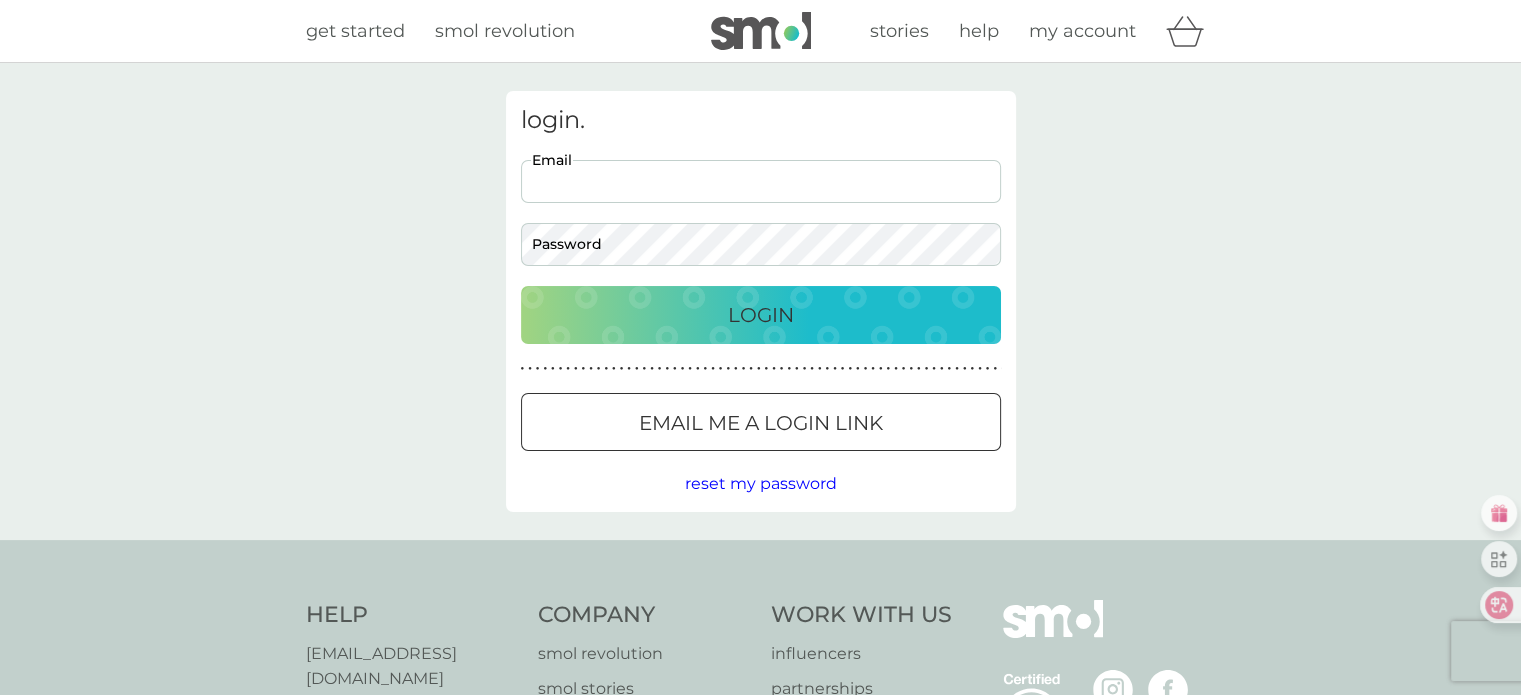 type on "[EMAIL_ADDRESS][DOMAIN_NAME]" 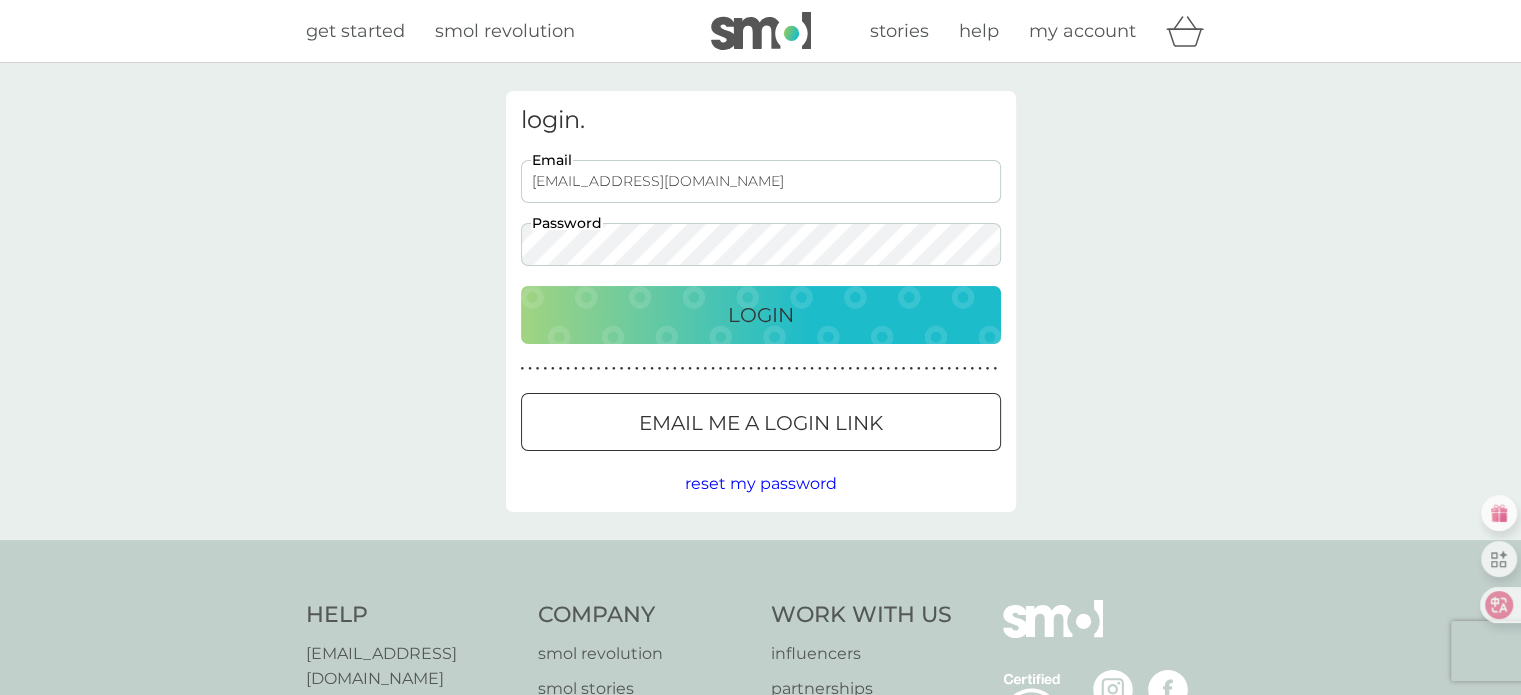 click on "Login" at bounding box center [761, 315] 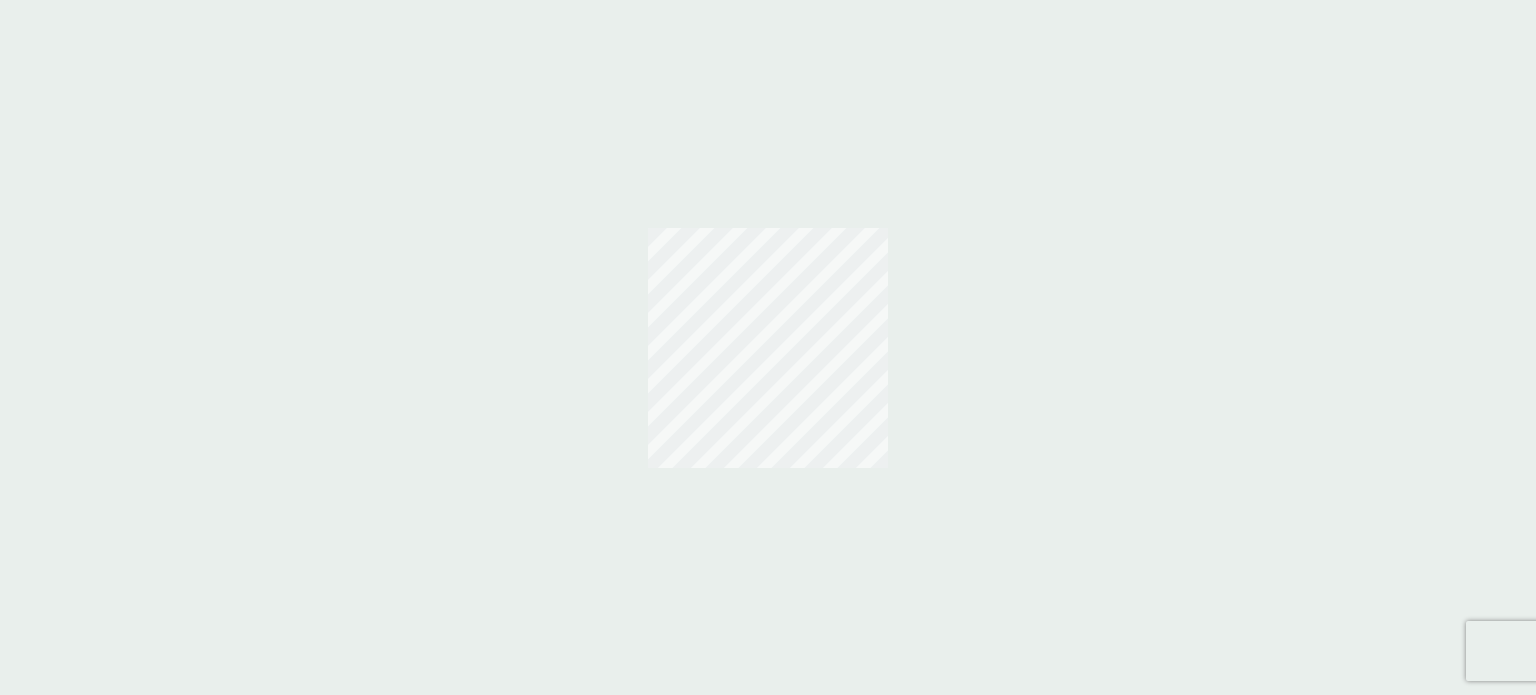scroll, scrollTop: 0, scrollLeft: 0, axis: both 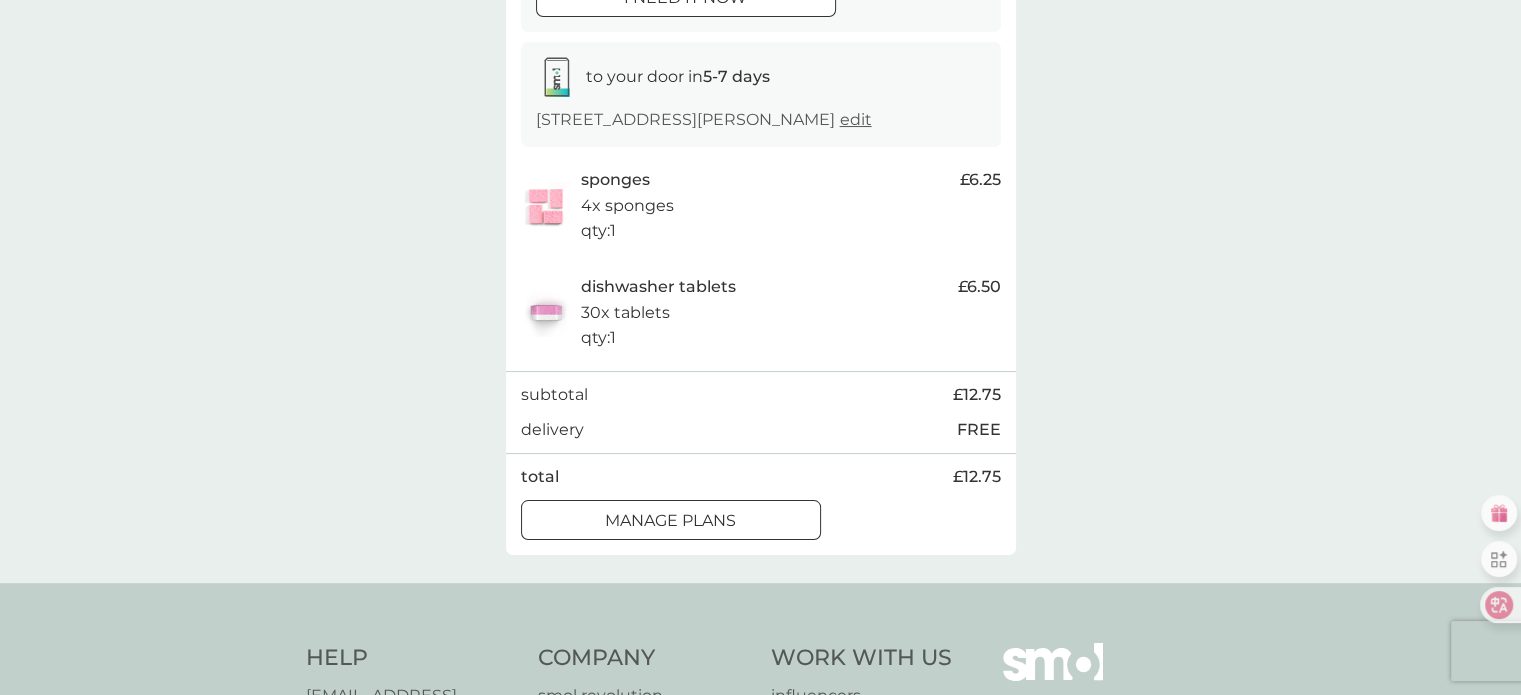 click on "manage plans" at bounding box center (670, 521) 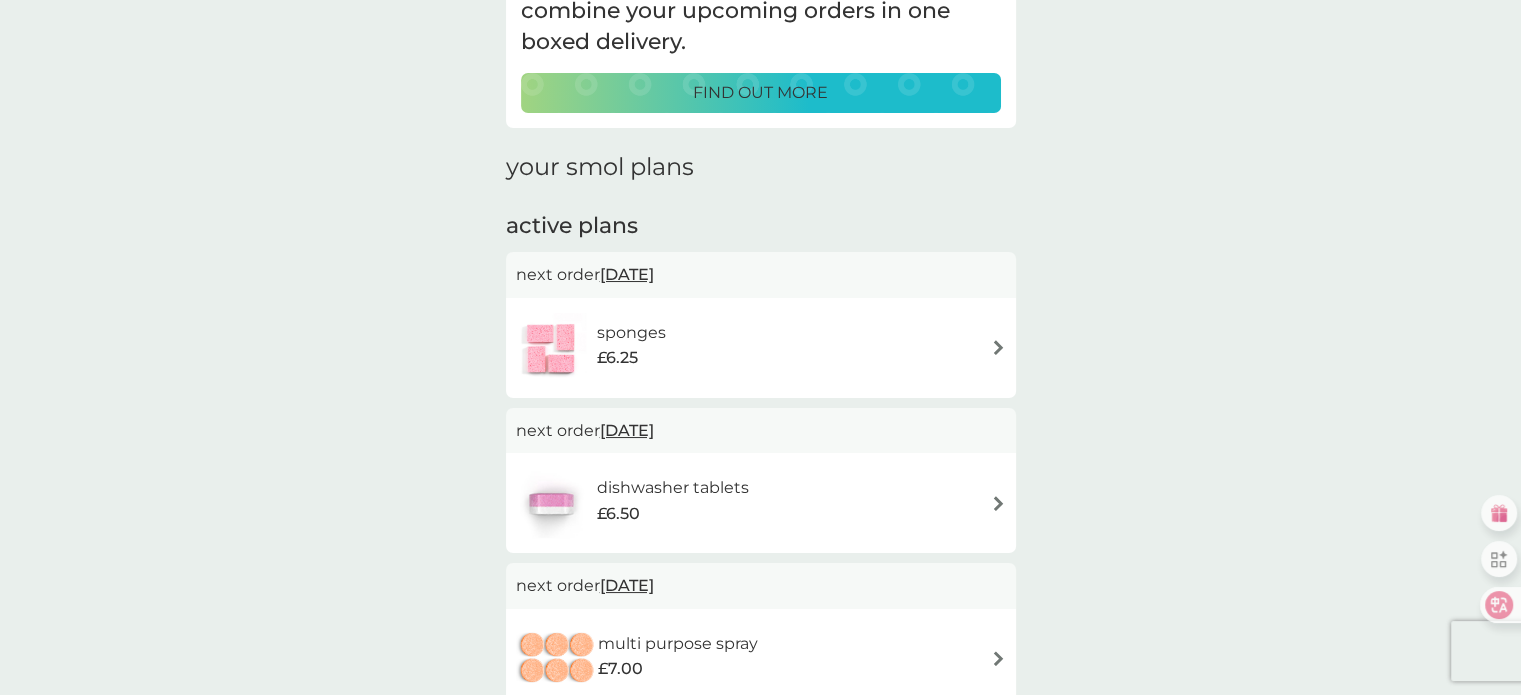 scroll, scrollTop: 200, scrollLeft: 0, axis: vertical 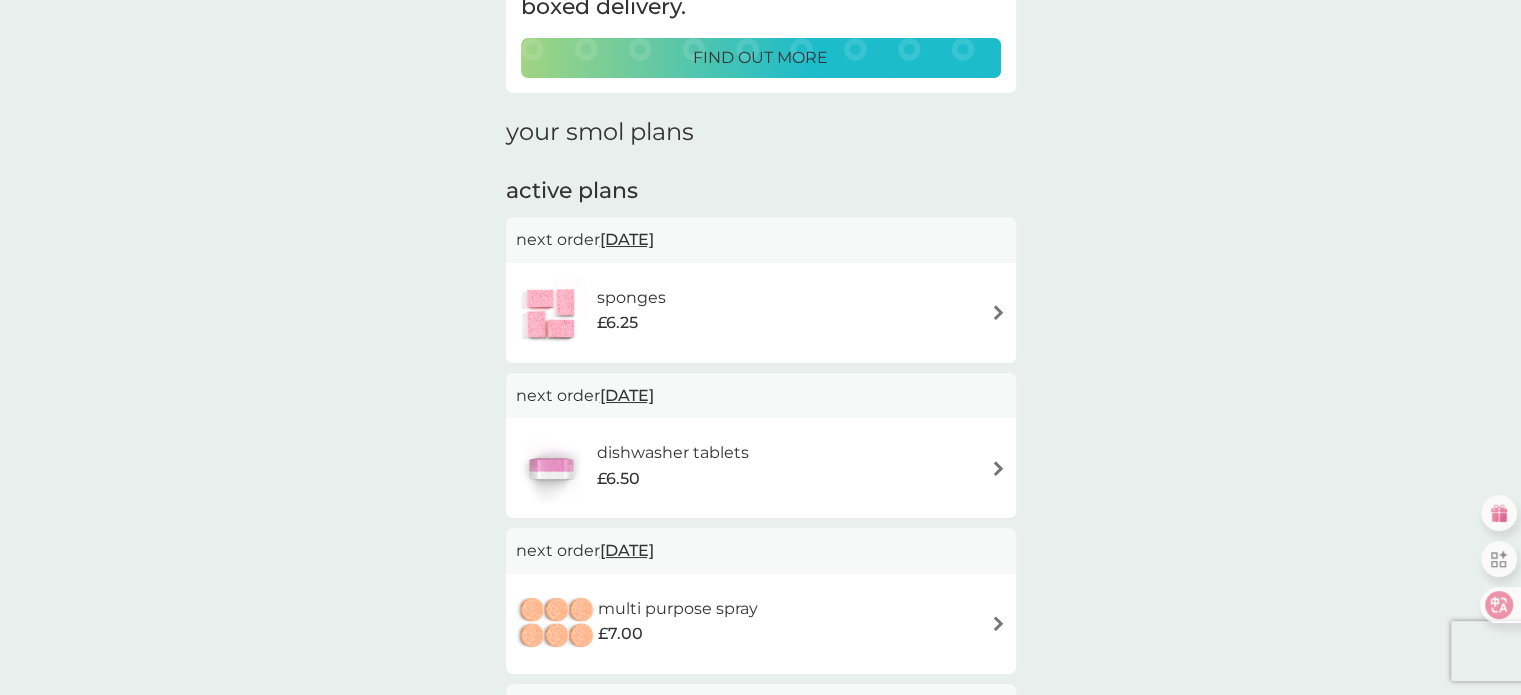 click on "sponges £6.25" at bounding box center [761, 313] 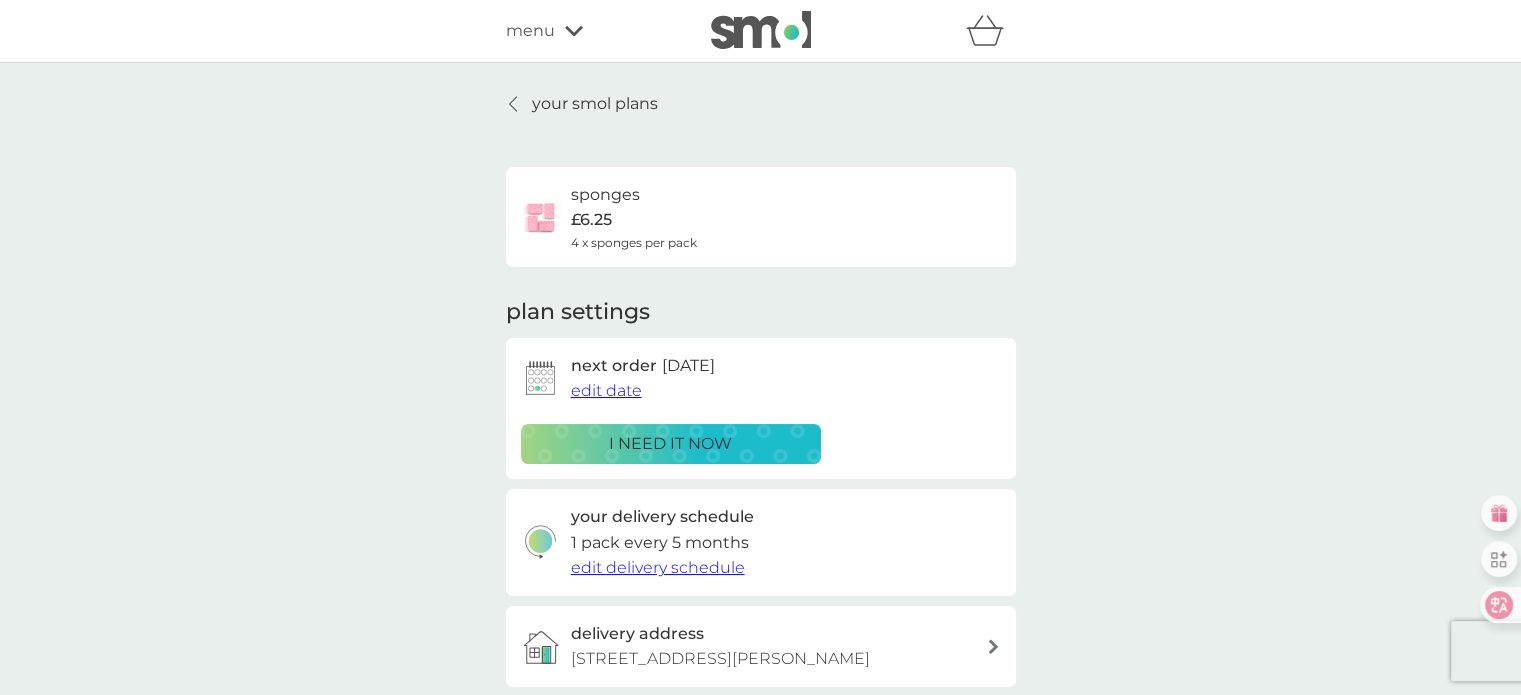 scroll, scrollTop: 100, scrollLeft: 0, axis: vertical 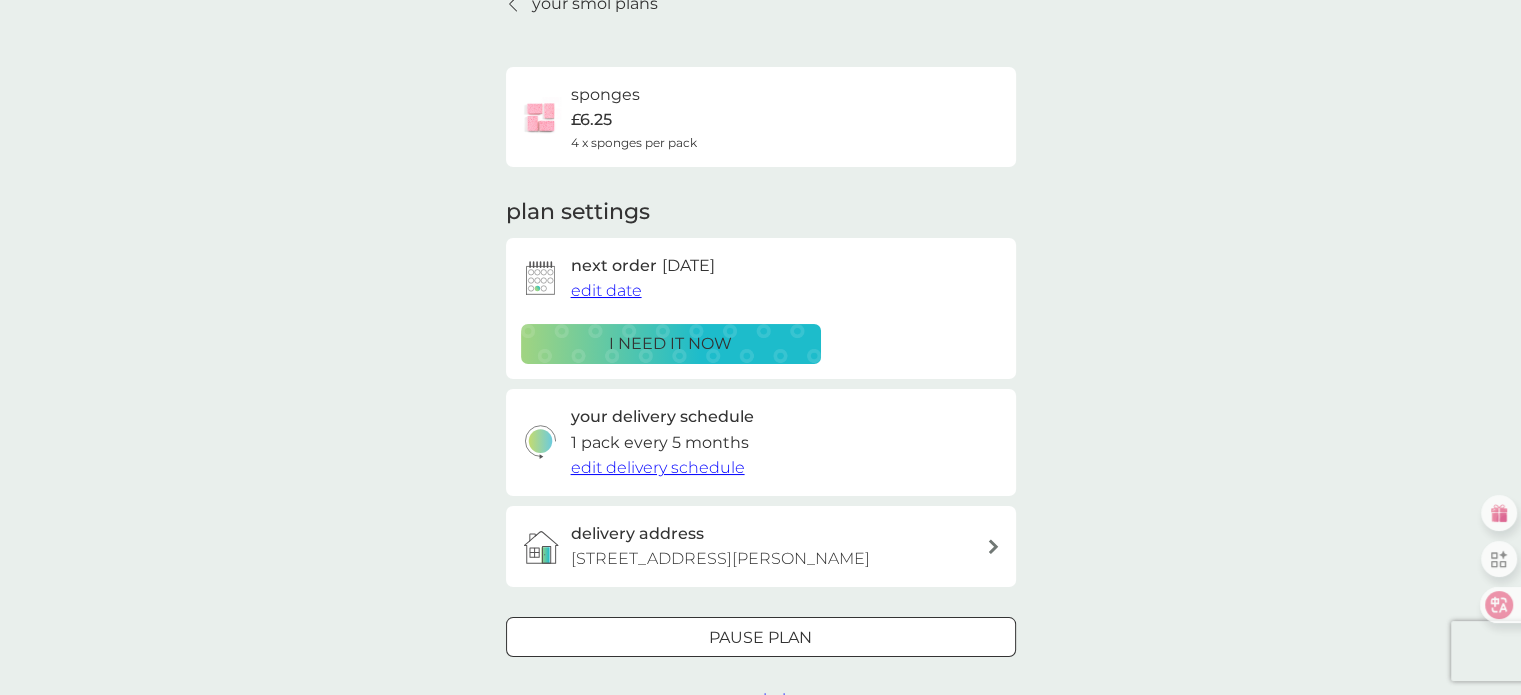 click on "edit date" at bounding box center (606, 290) 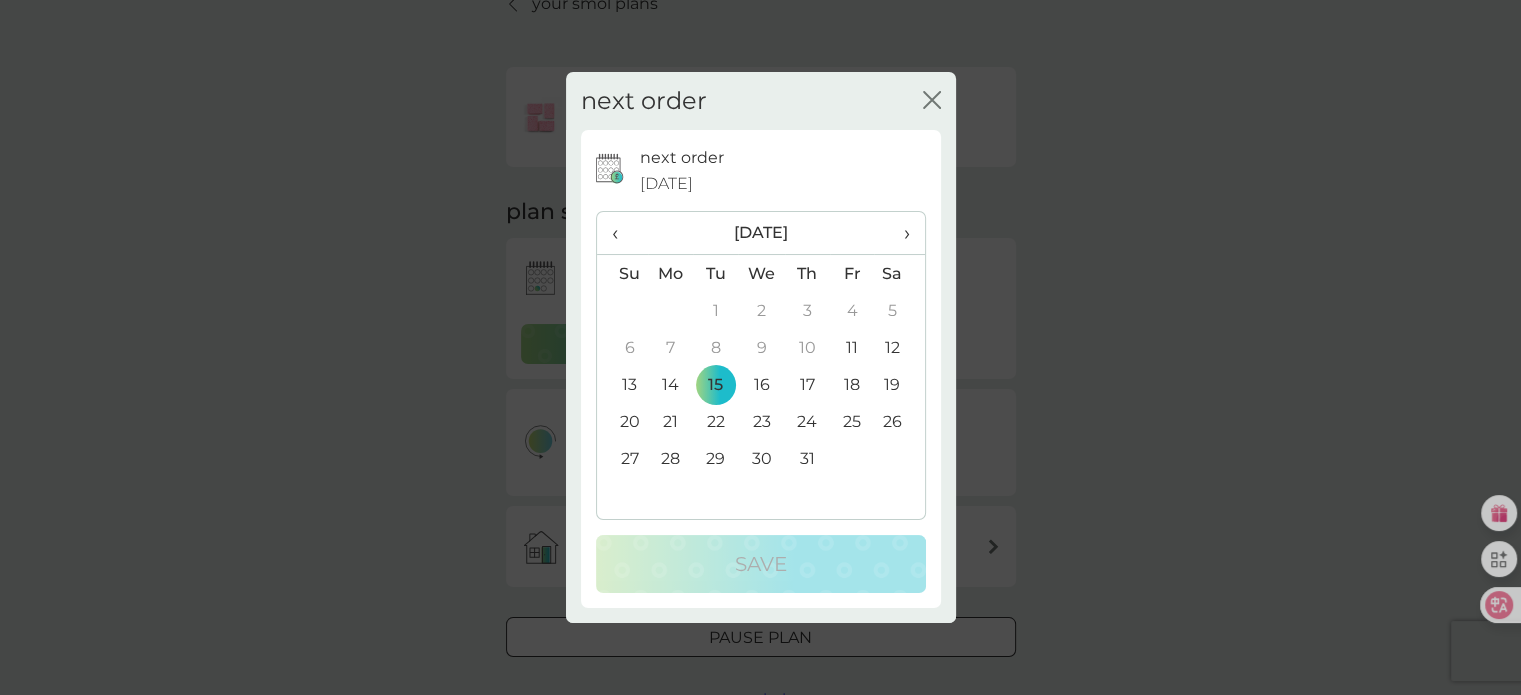 click on "31" at bounding box center (807, 458) 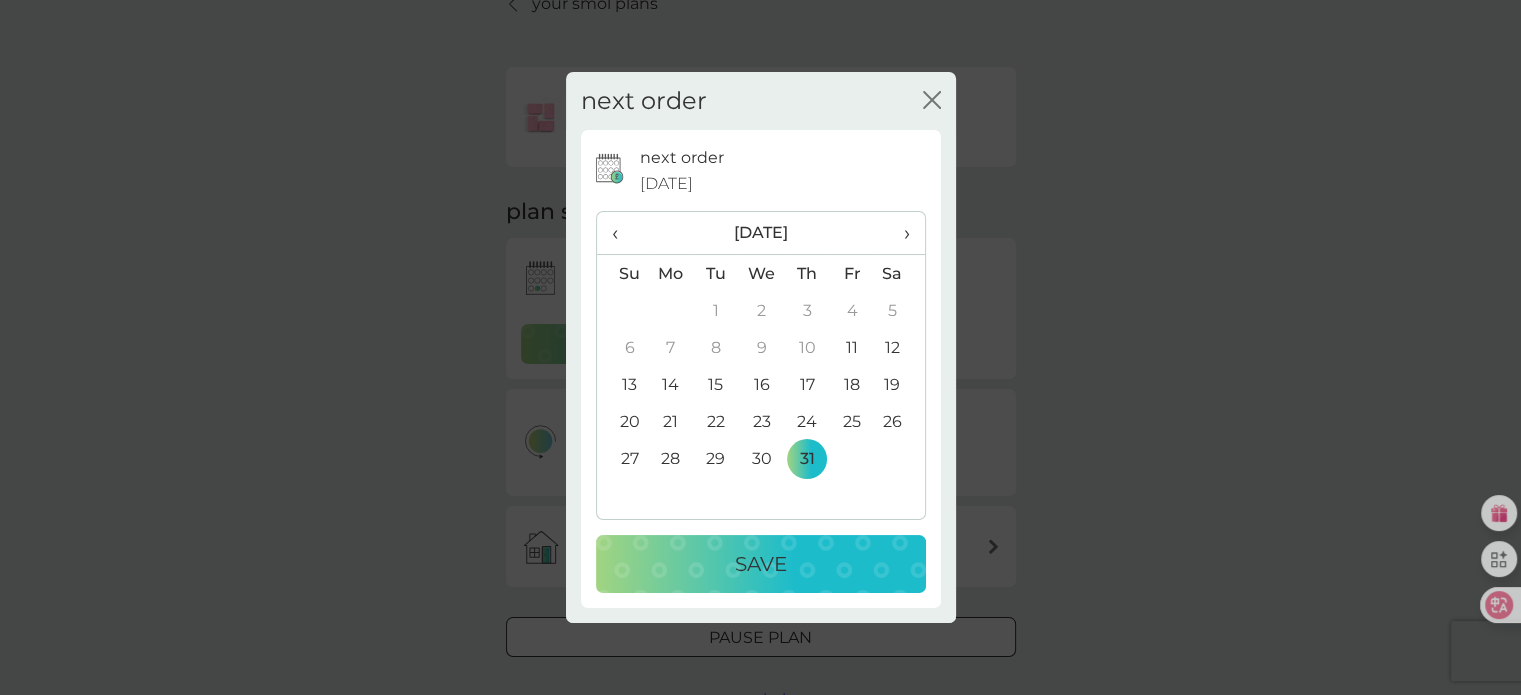 click on "›" at bounding box center [899, 233] 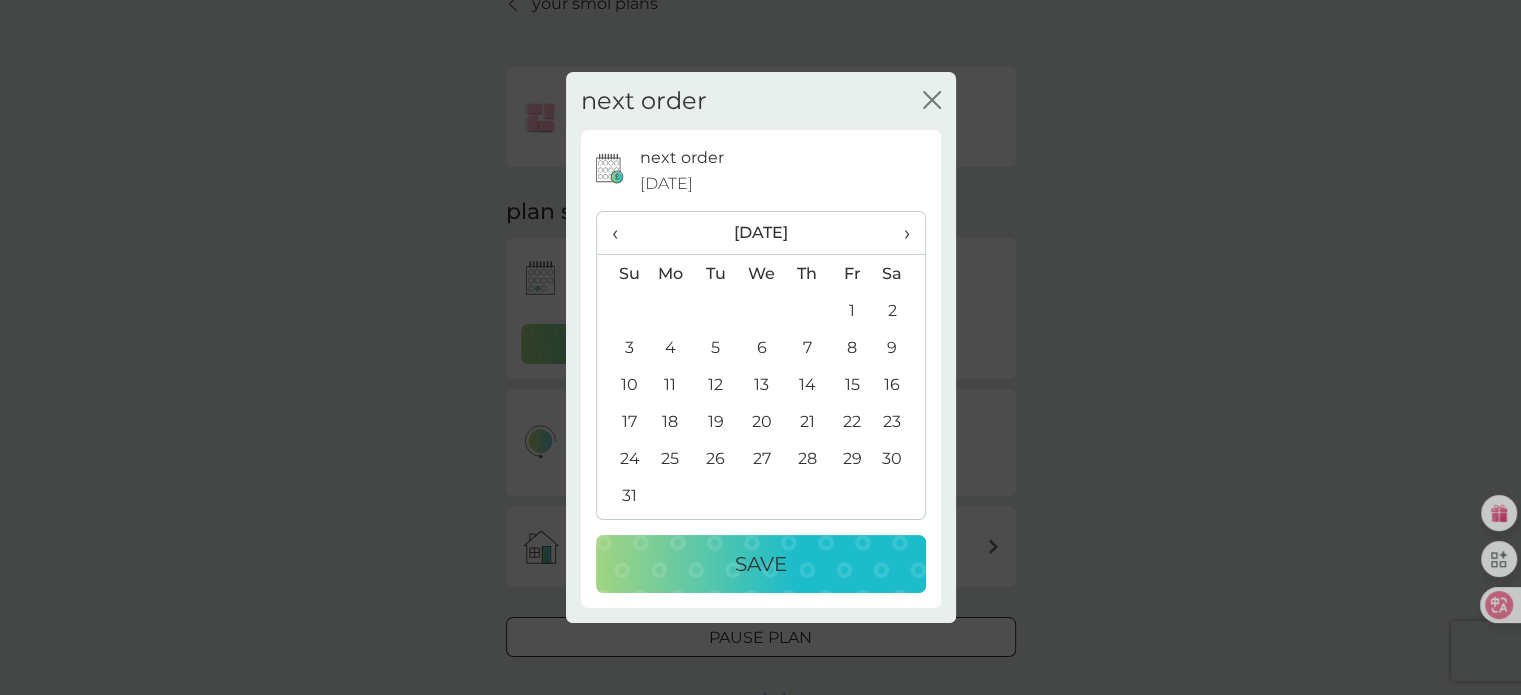 click on "15" at bounding box center [852, 384] 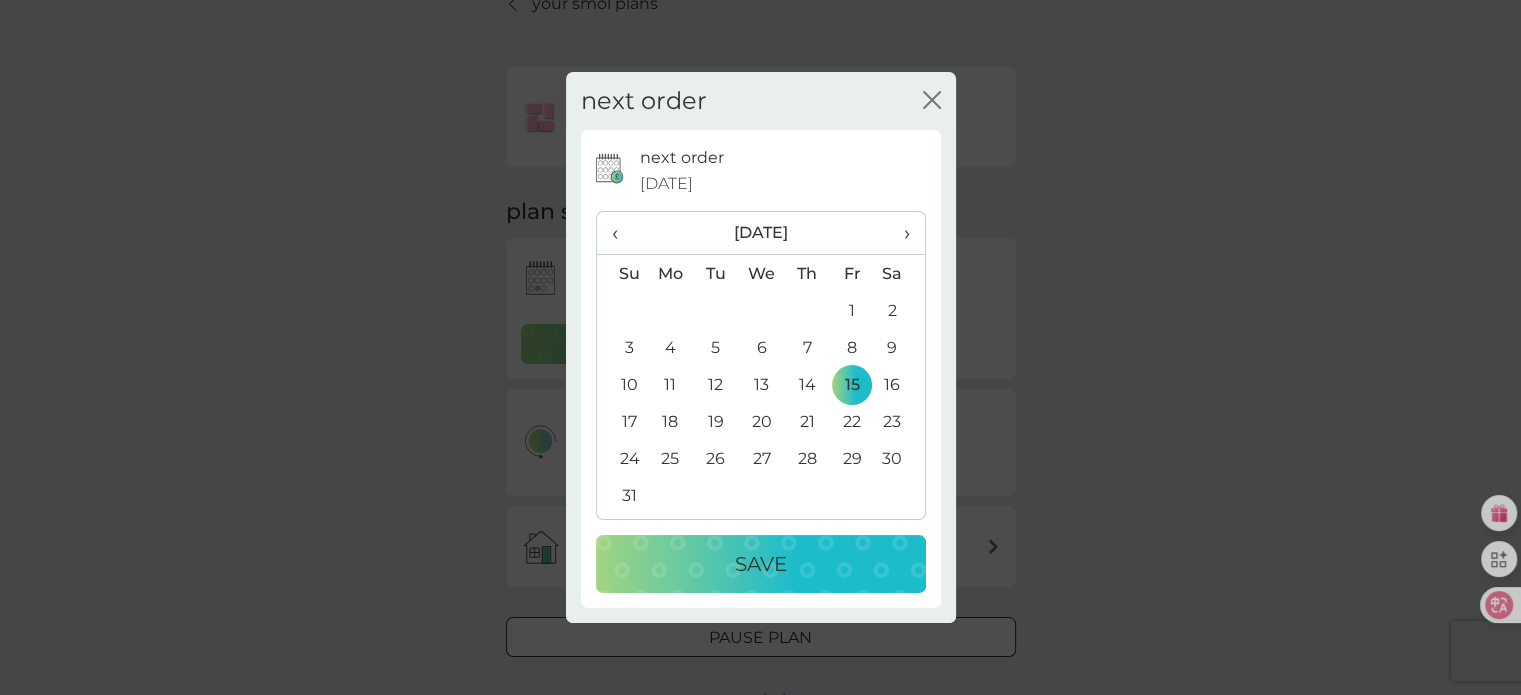 click on "Save" at bounding box center [761, 564] 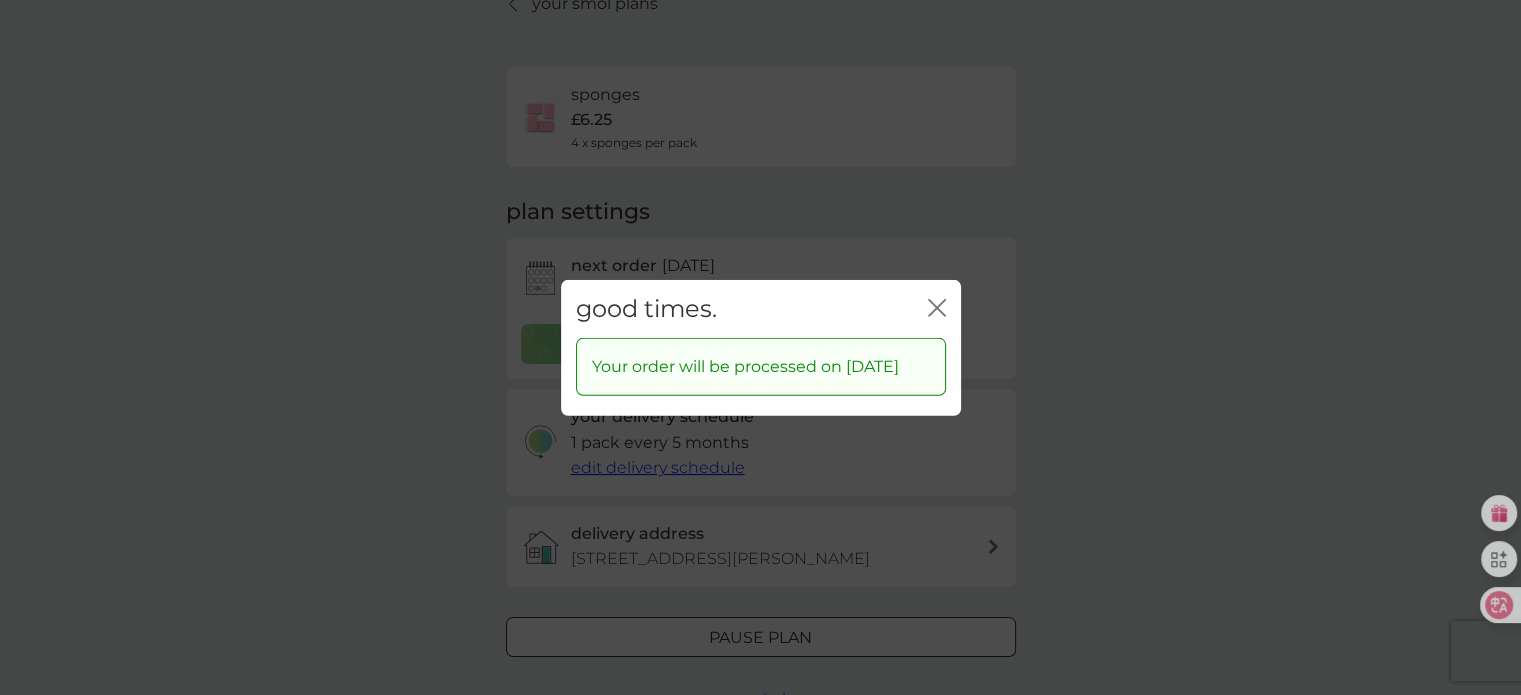 click on "close" 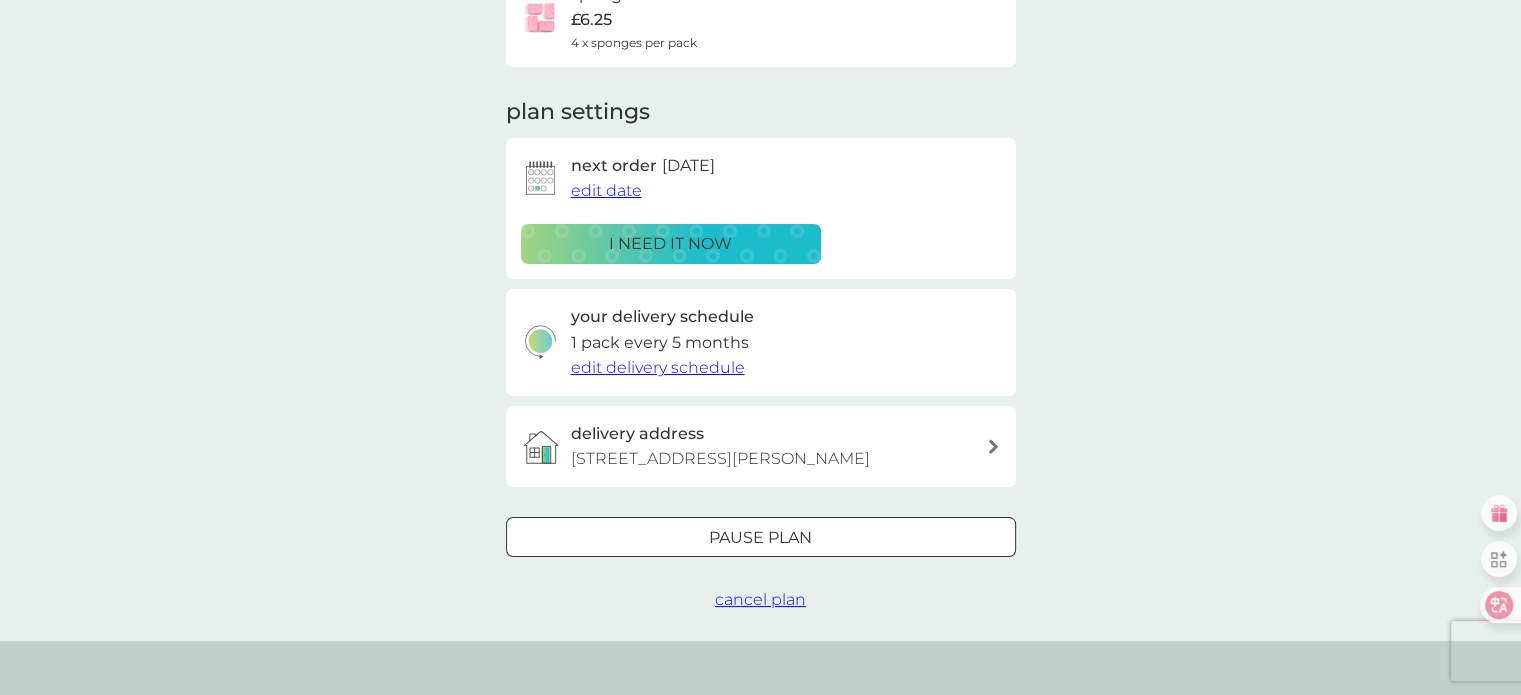 scroll, scrollTop: 0, scrollLeft: 0, axis: both 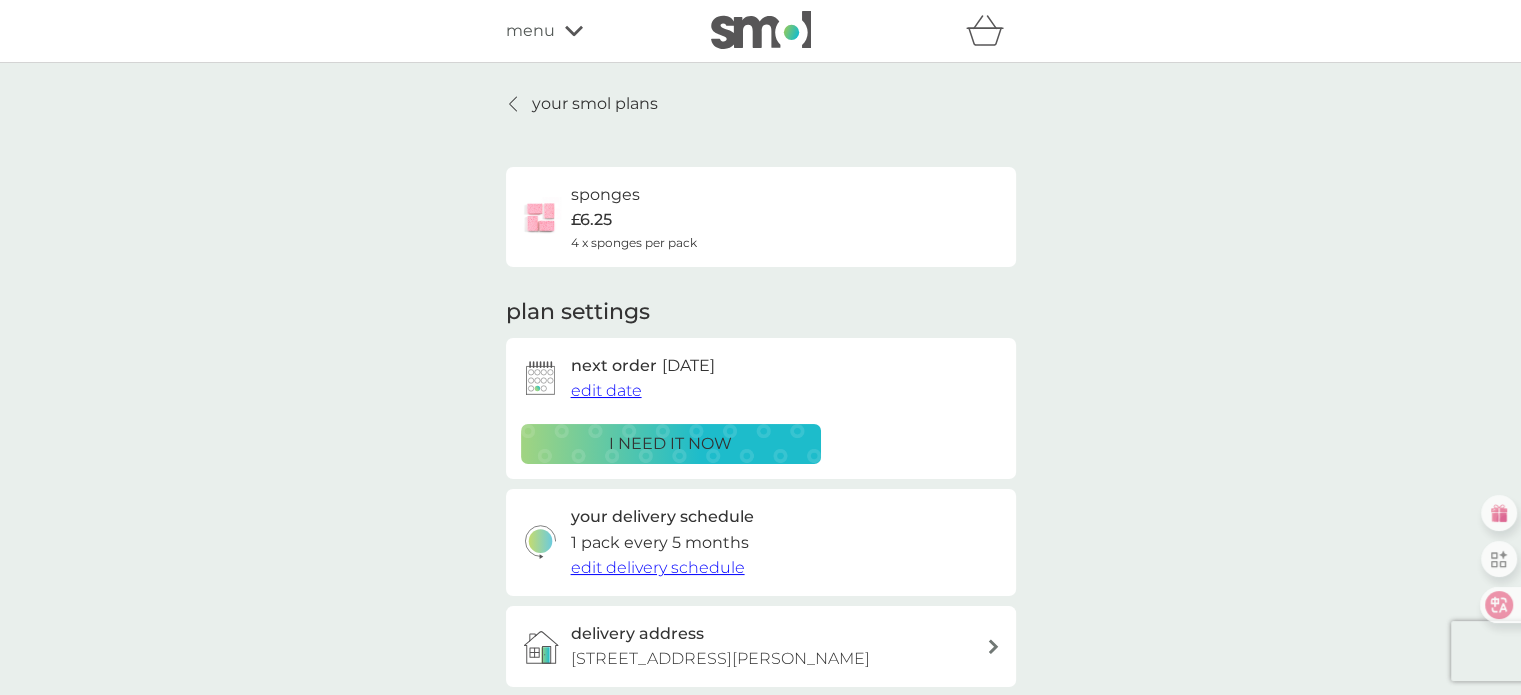 click on "your smol plans" at bounding box center [582, 104] 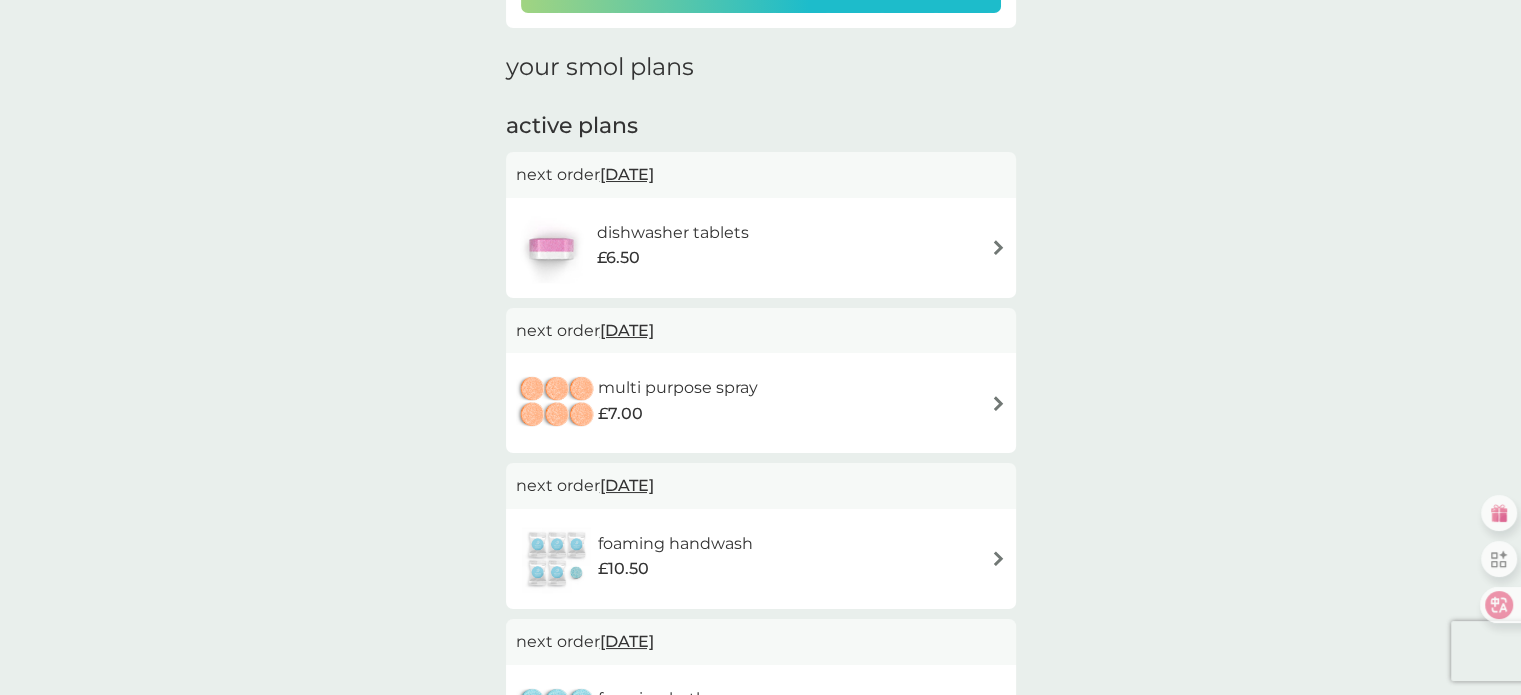 scroll, scrollTop: 300, scrollLeft: 0, axis: vertical 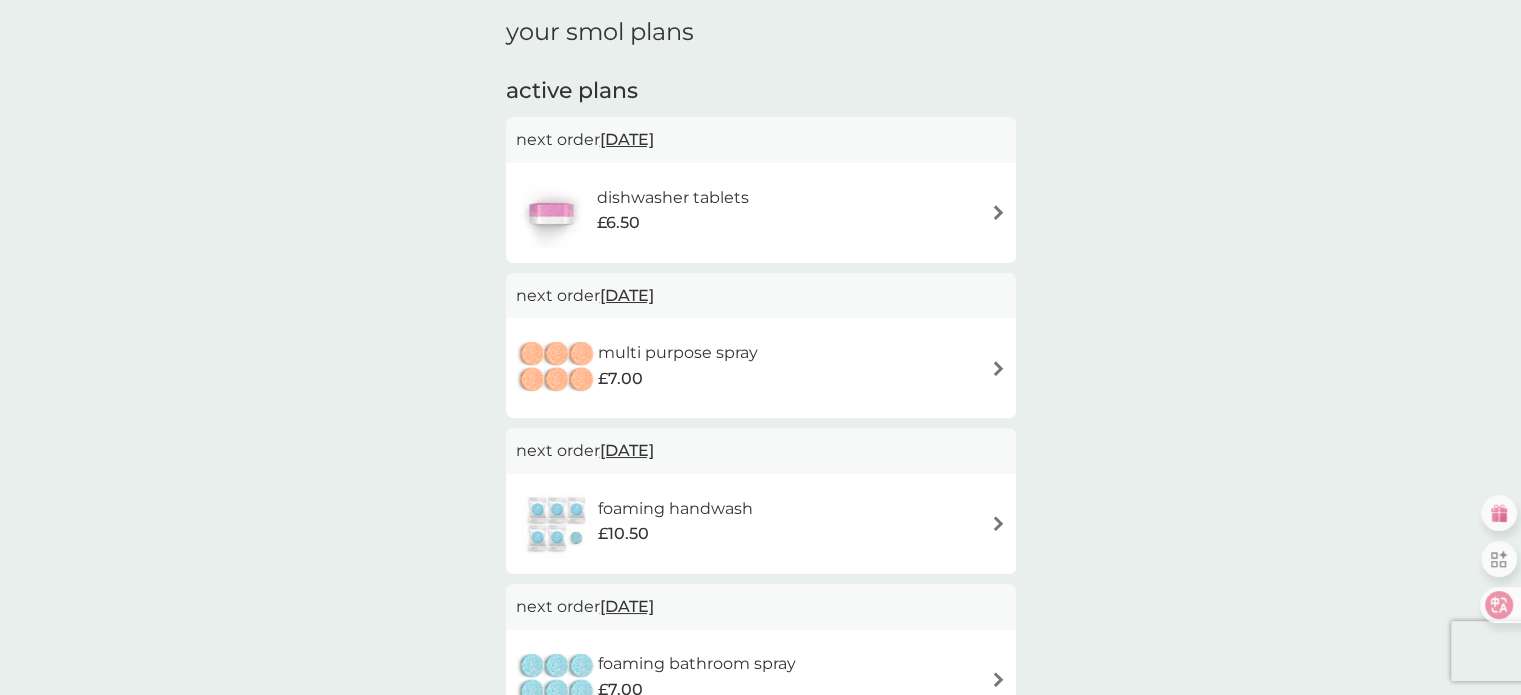 click on "multi purpose spray £7.00" at bounding box center [761, 368] 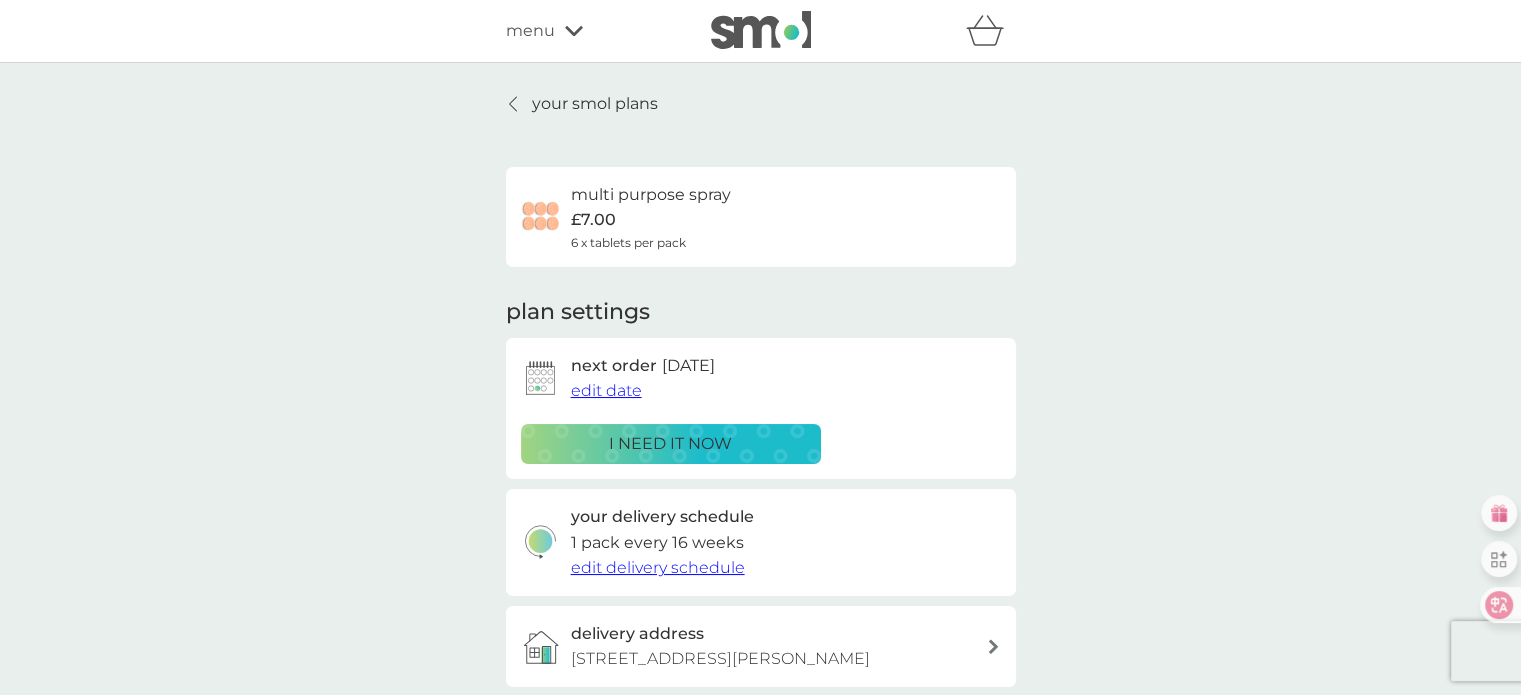 scroll, scrollTop: 100, scrollLeft: 0, axis: vertical 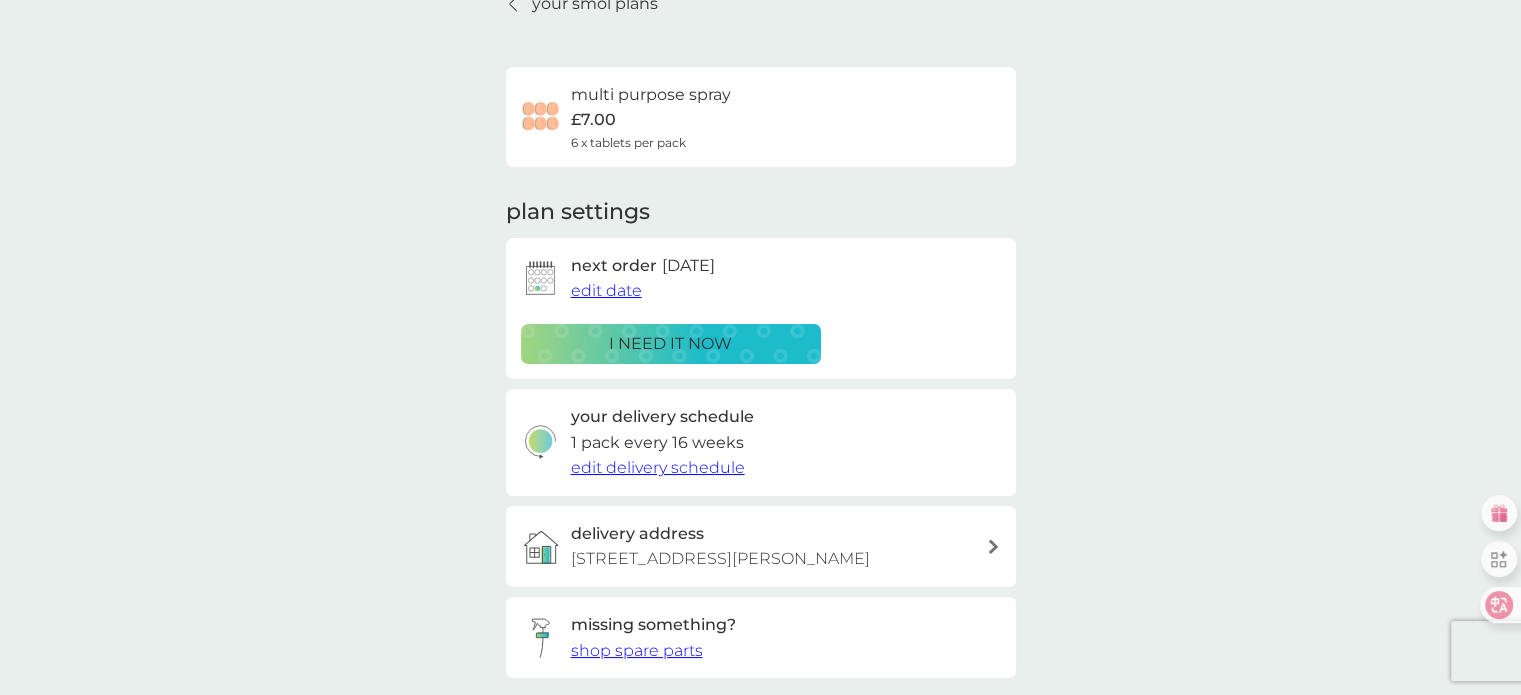 click on "edit date" at bounding box center (606, 290) 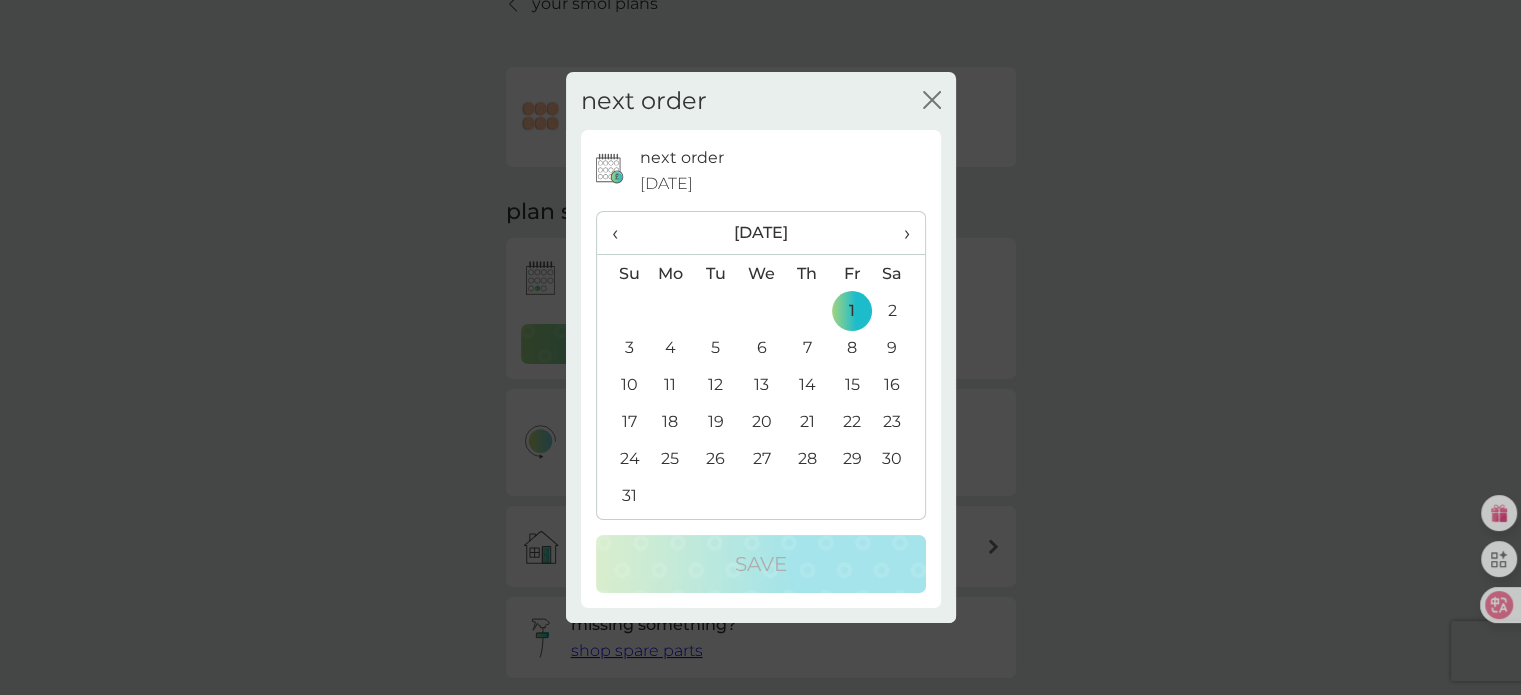 click on "›" at bounding box center [899, 233] 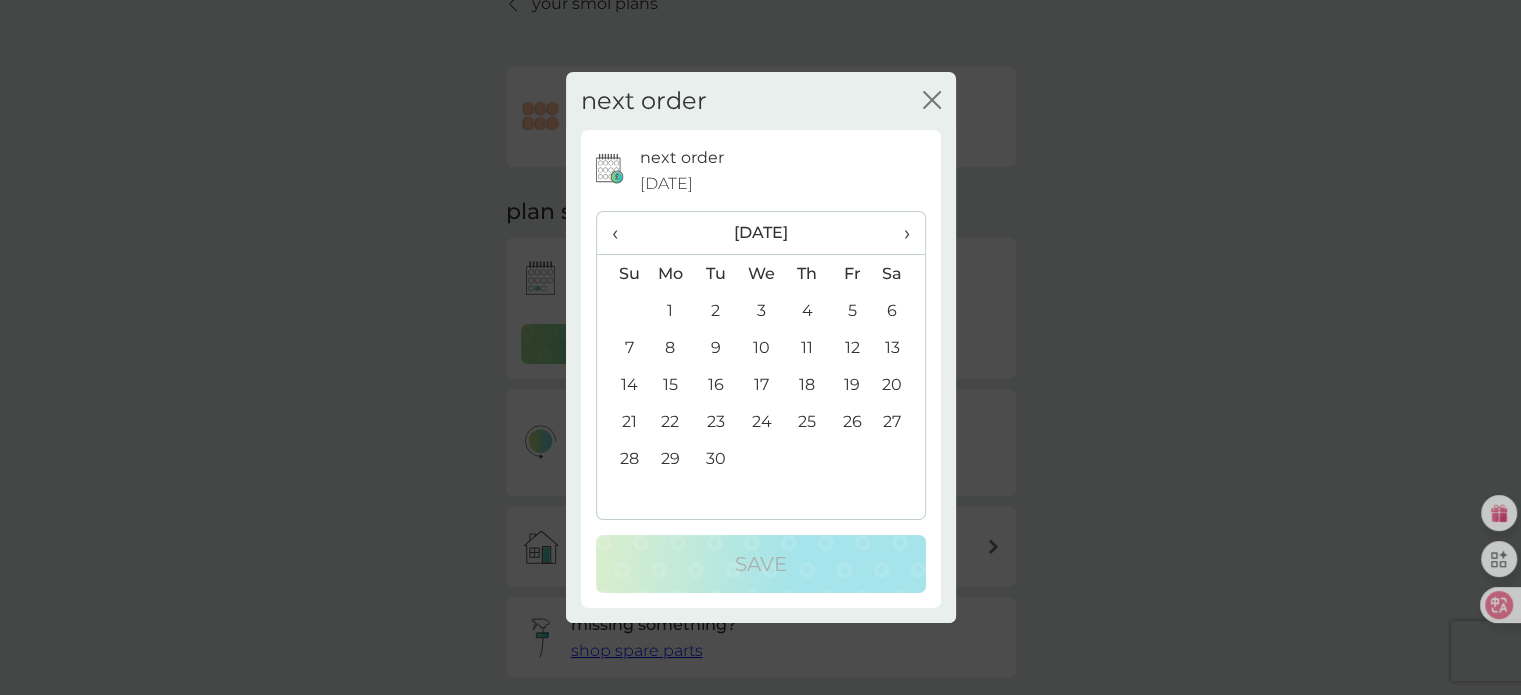 click on "›" at bounding box center [899, 233] 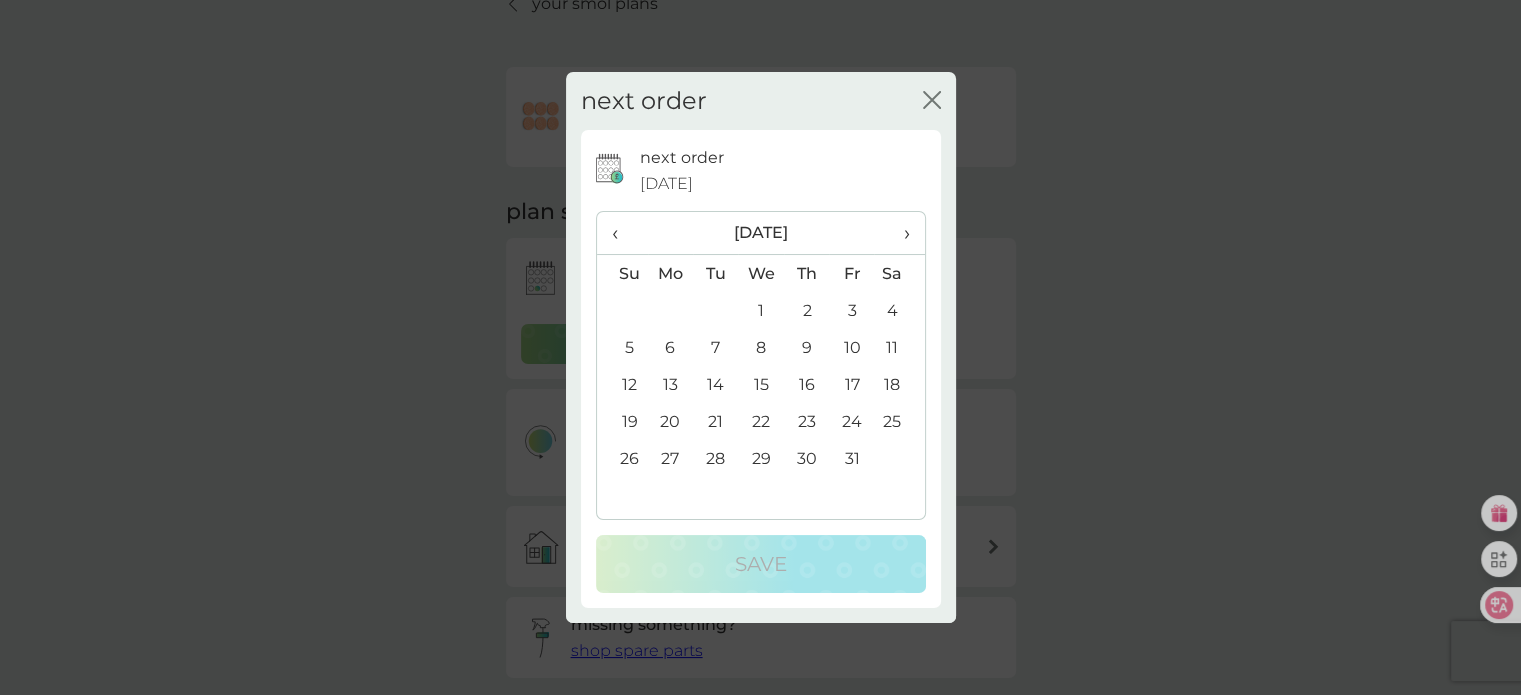click on "1" at bounding box center [761, 310] 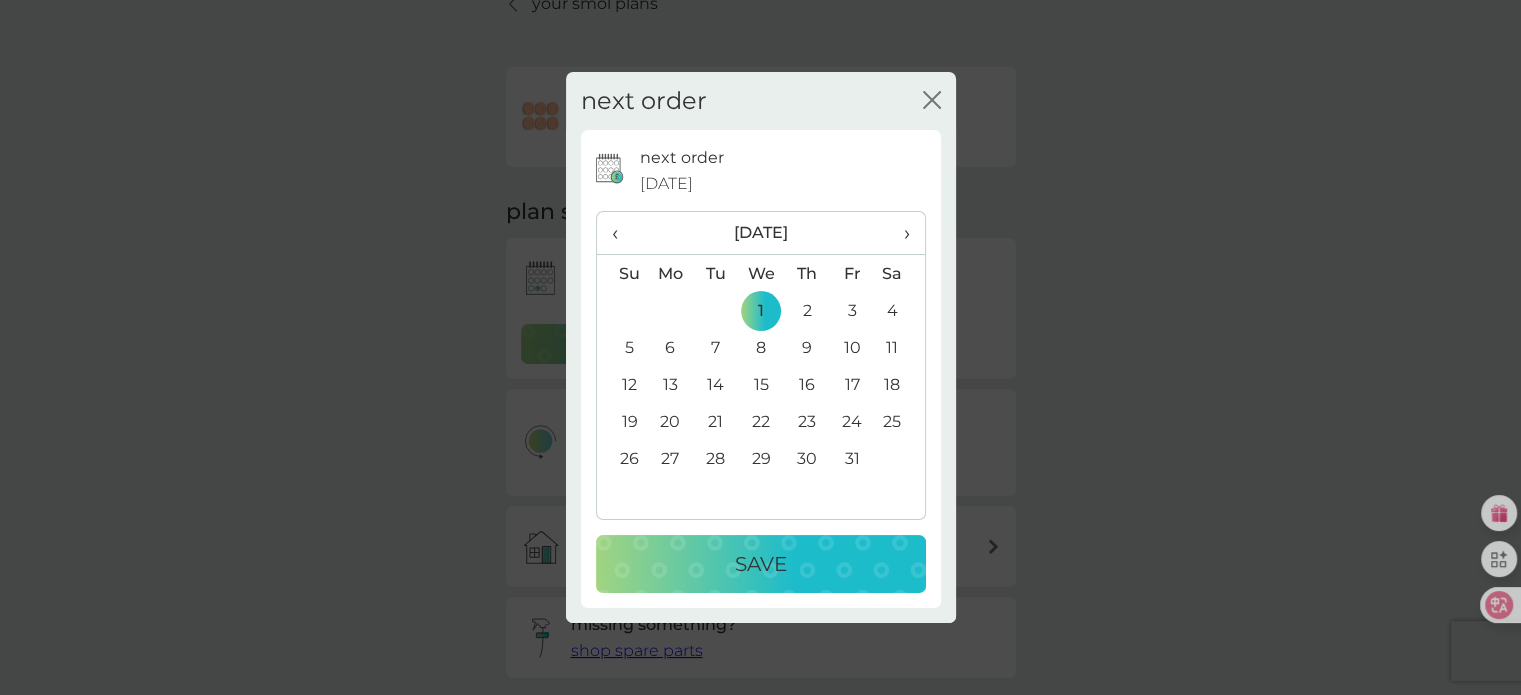 click on "Save" at bounding box center (761, 564) 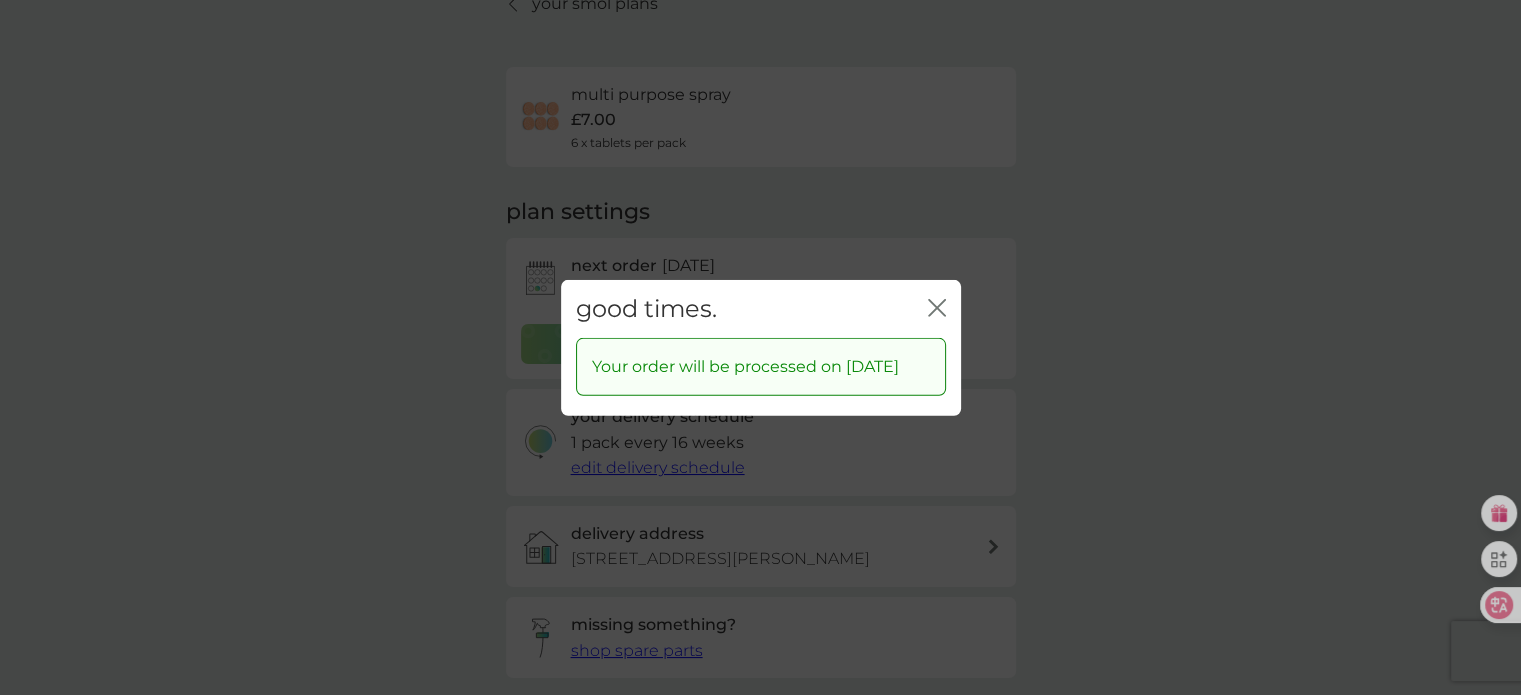 click 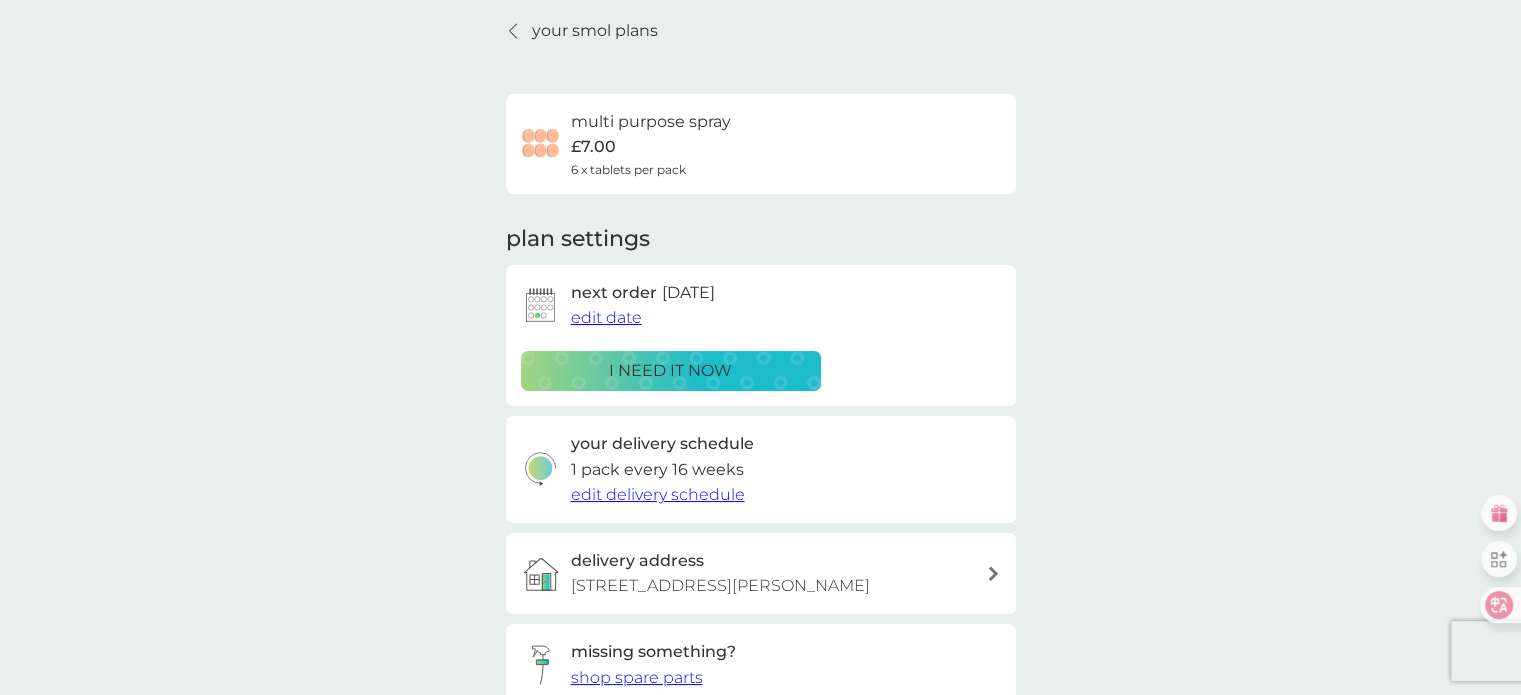 scroll, scrollTop: 0, scrollLeft: 0, axis: both 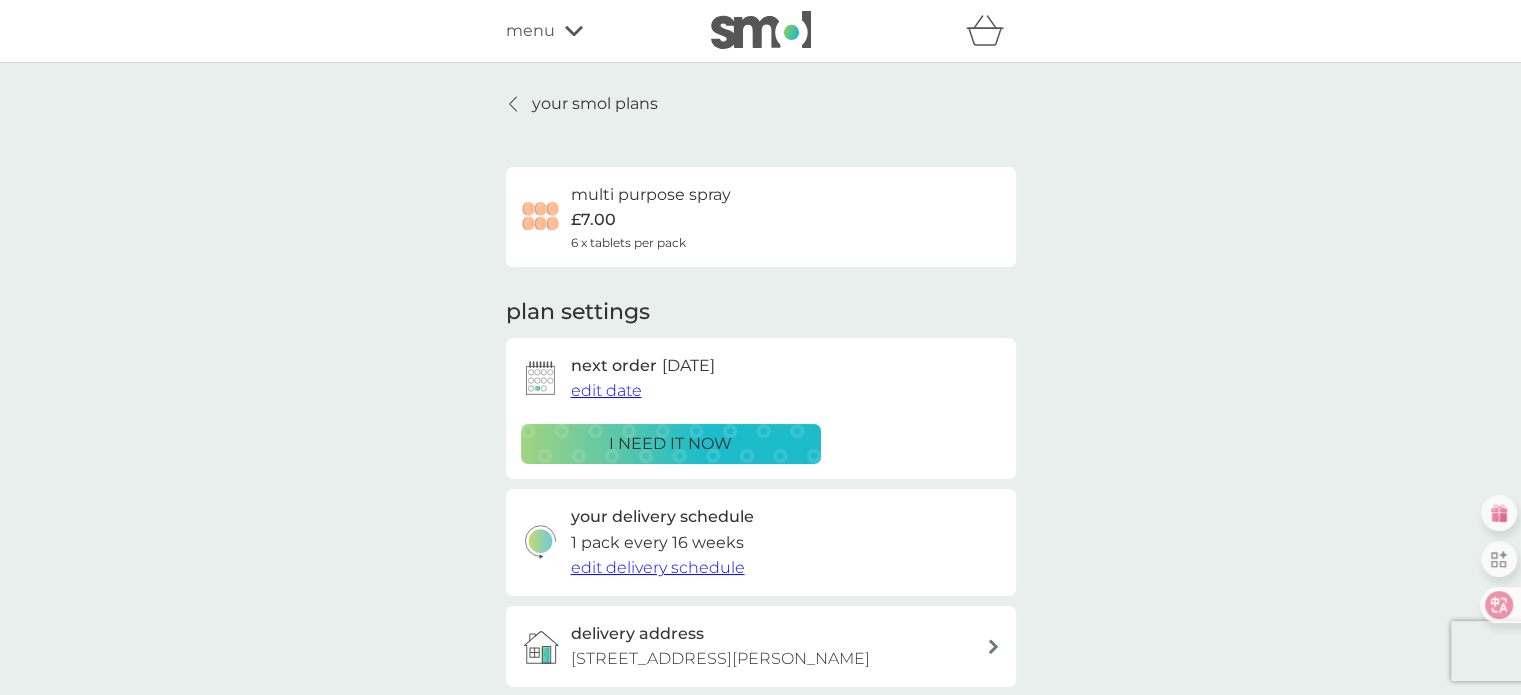 click on "your smol plans" at bounding box center [582, 104] 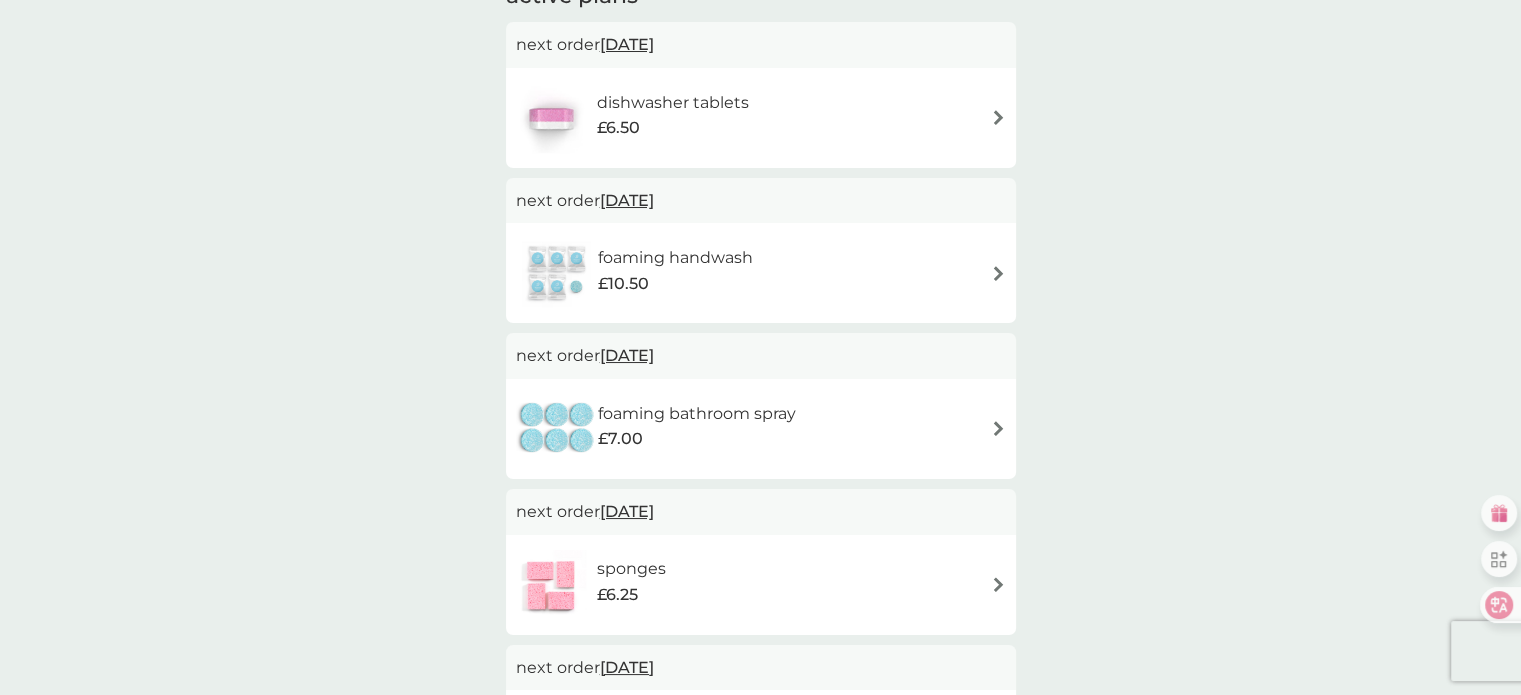 scroll, scrollTop: 400, scrollLeft: 0, axis: vertical 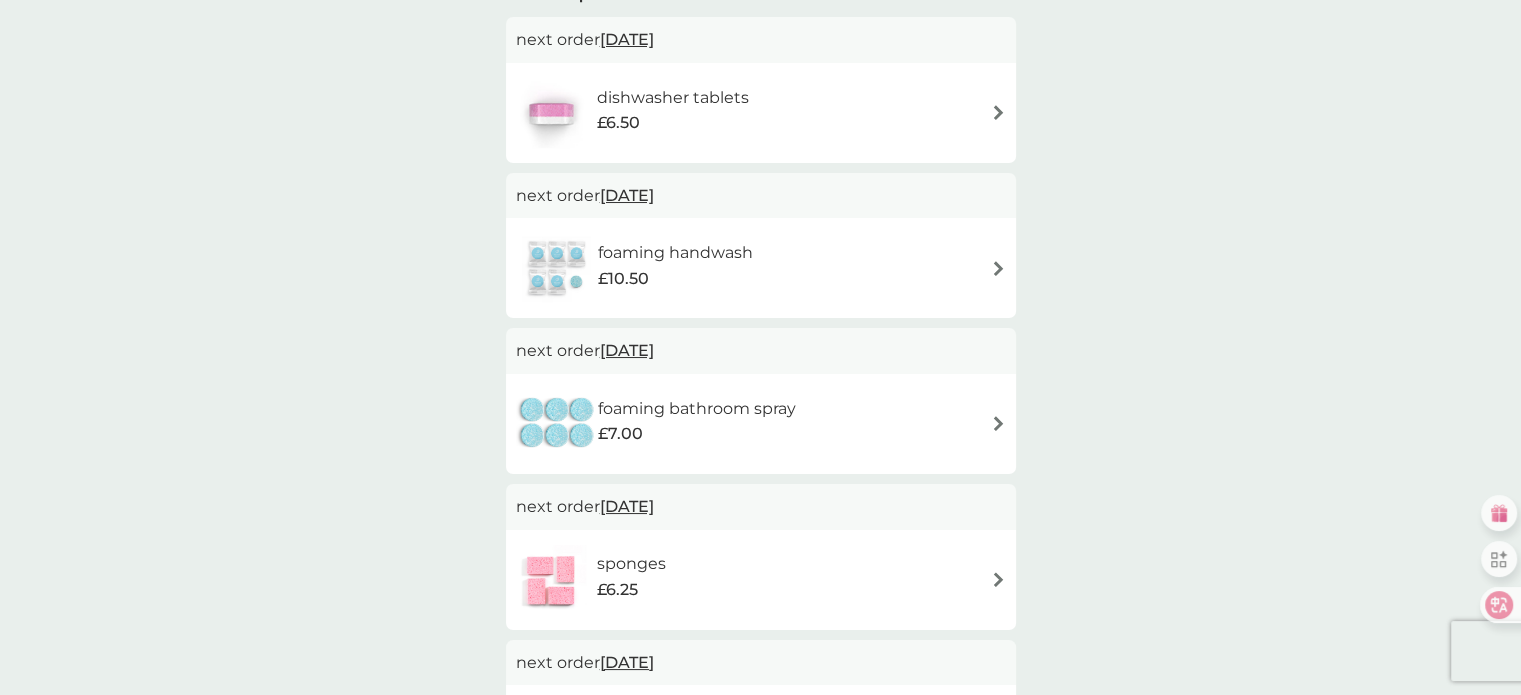 click at bounding box center (998, 268) 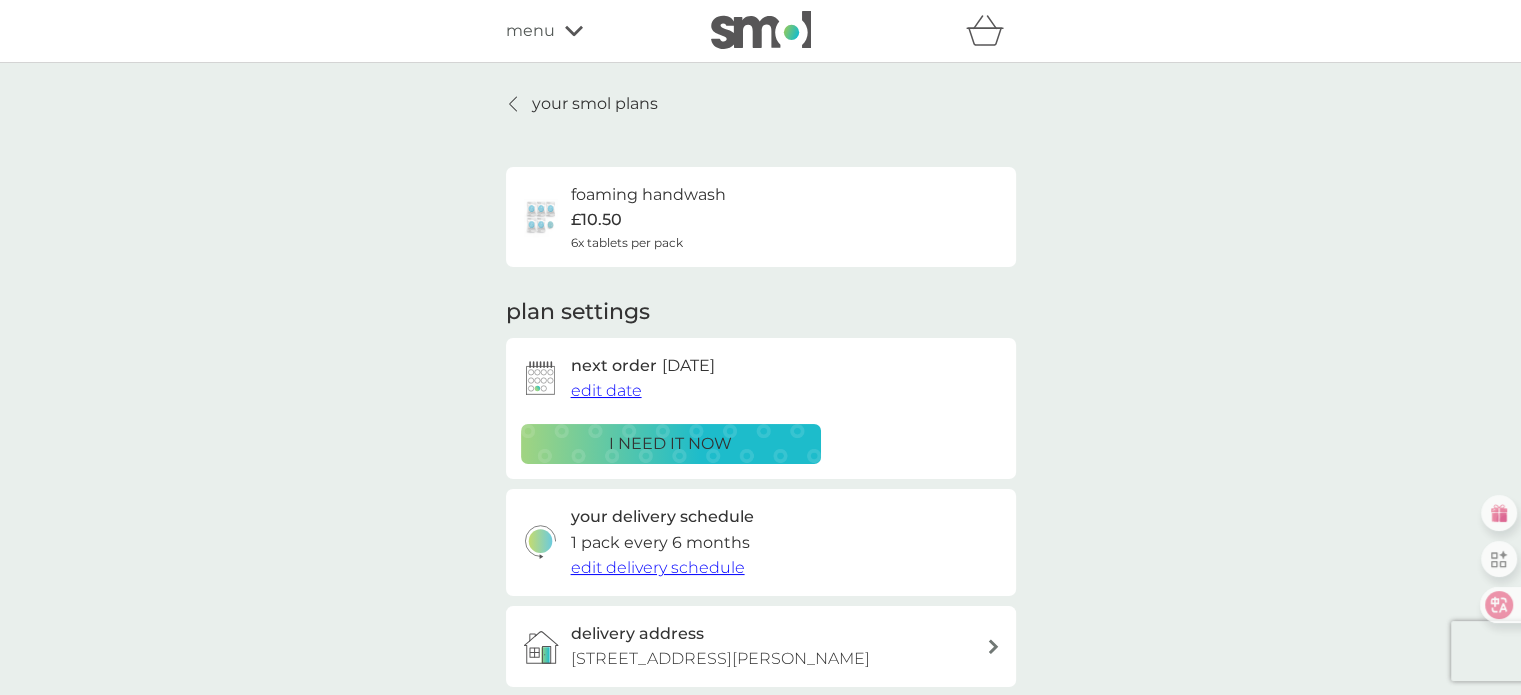 click on "edit date" at bounding box center (606, 390) 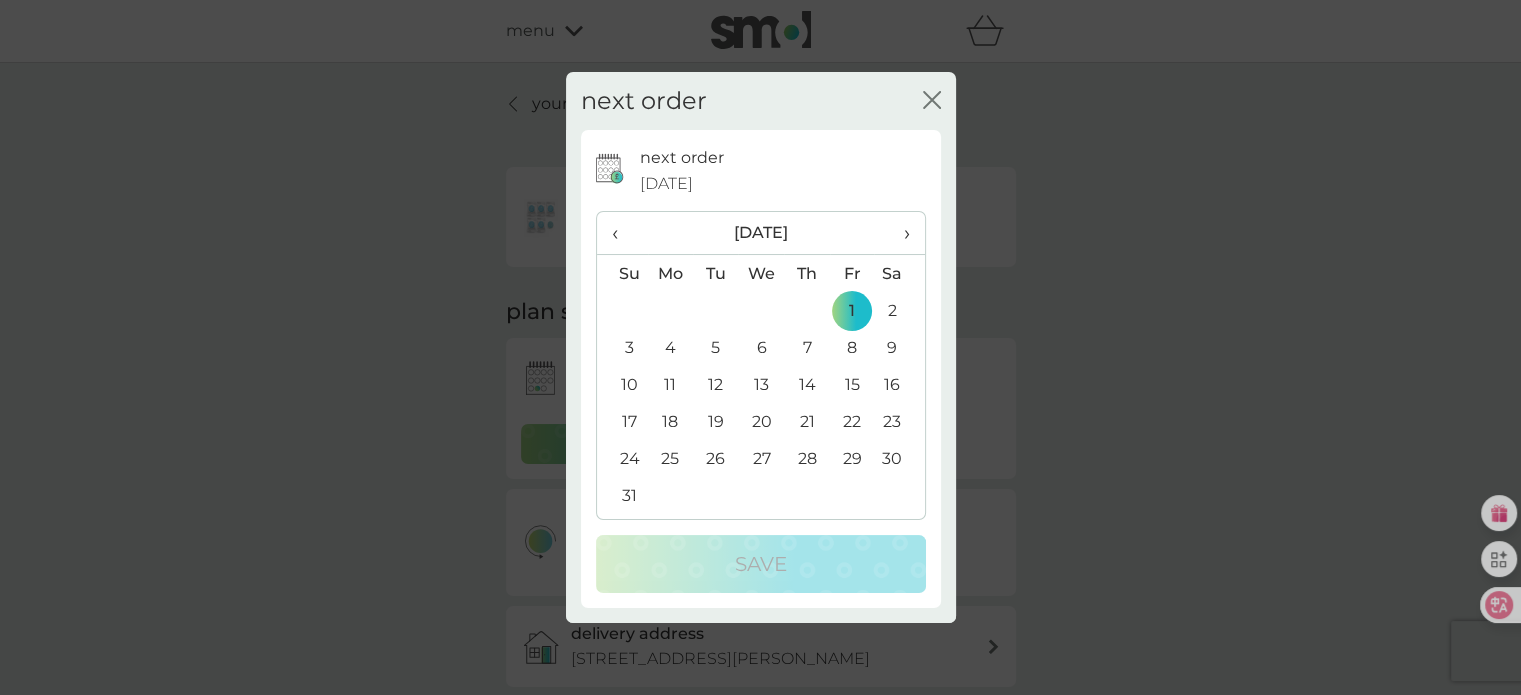 click on "›" at bounding box center [899, 233] 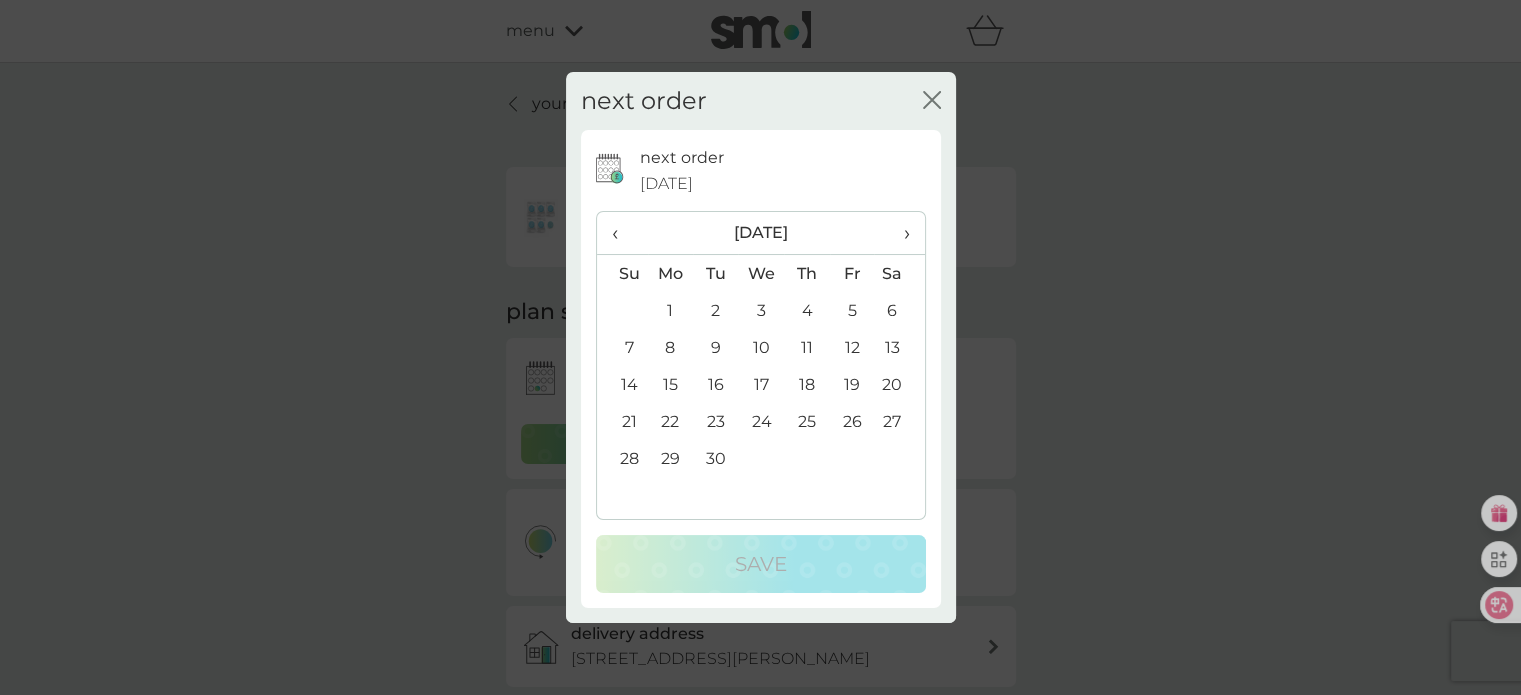 click on "›" at bounding box center (899, 233) 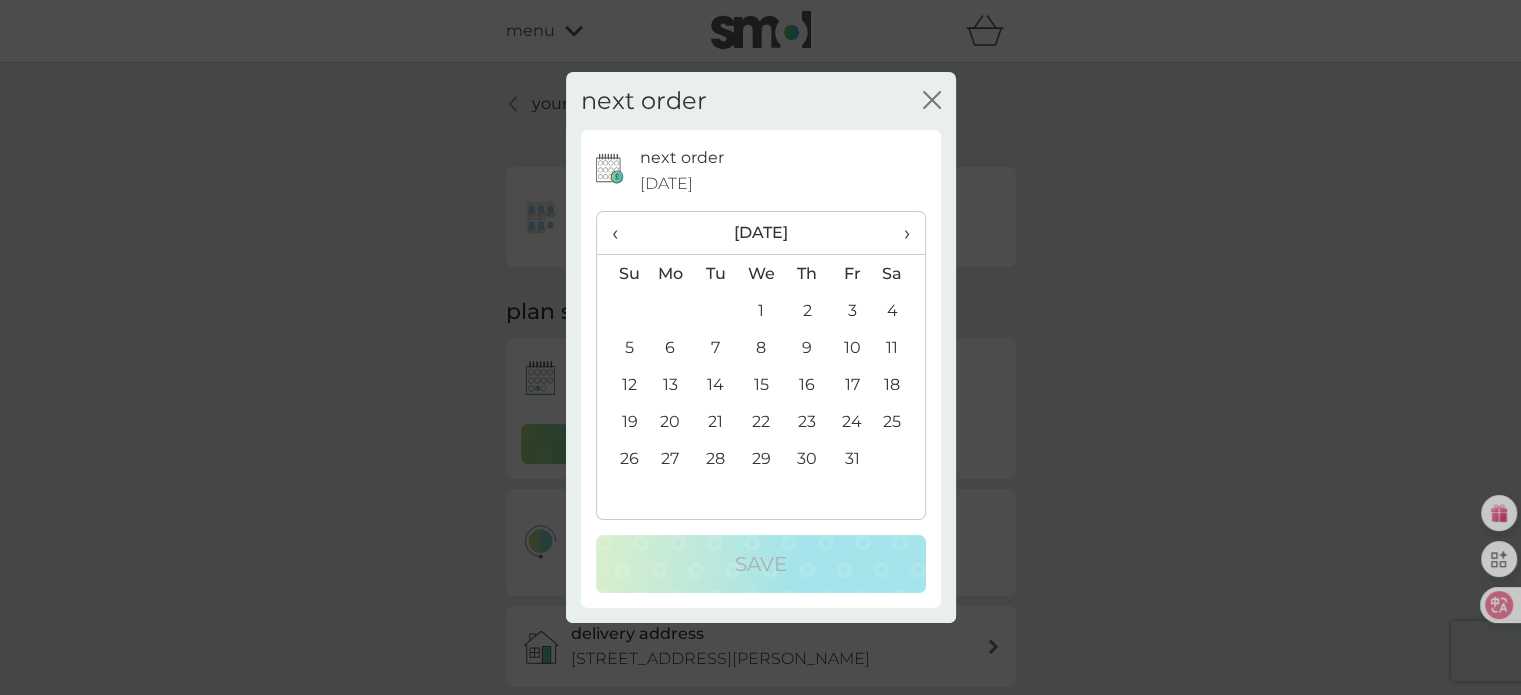 click on "1" at bounding box center [761, 310] 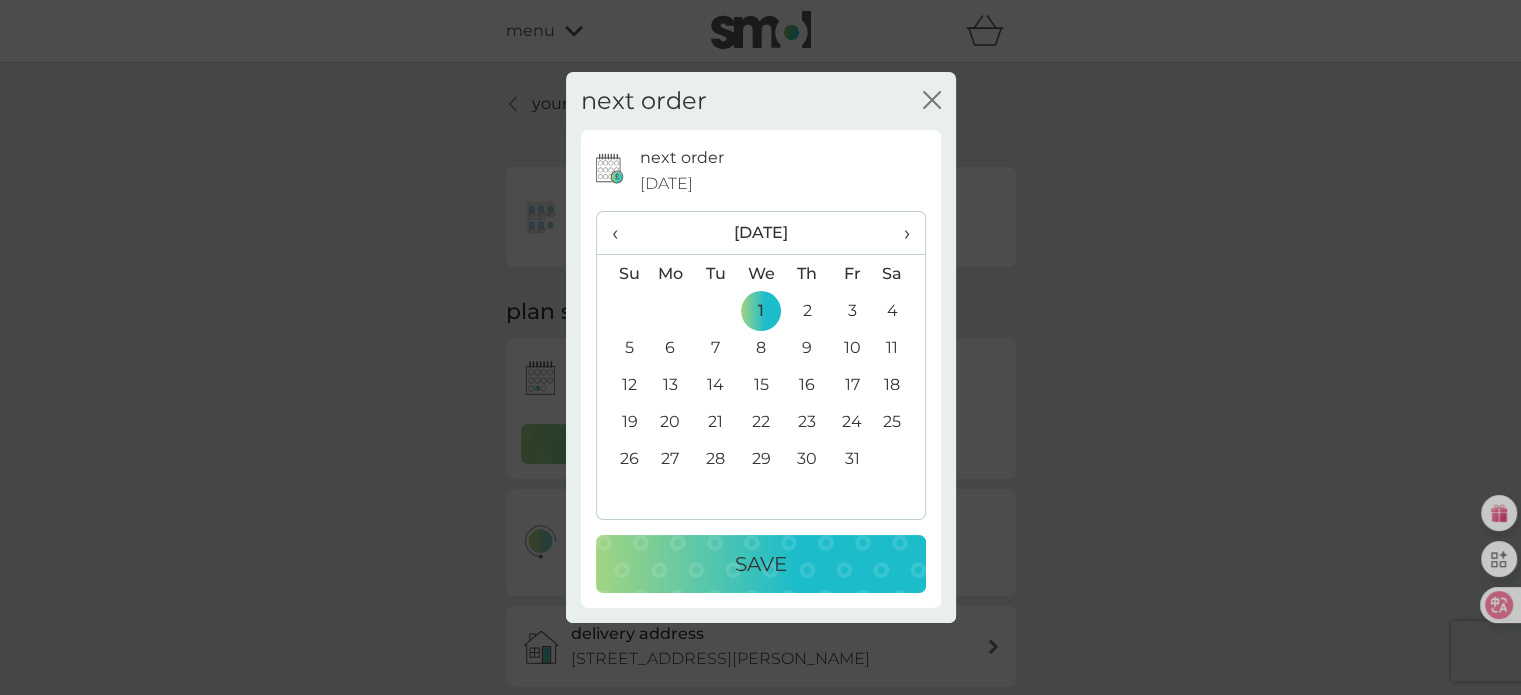 click on "Save" at bounding box center [761, 564] 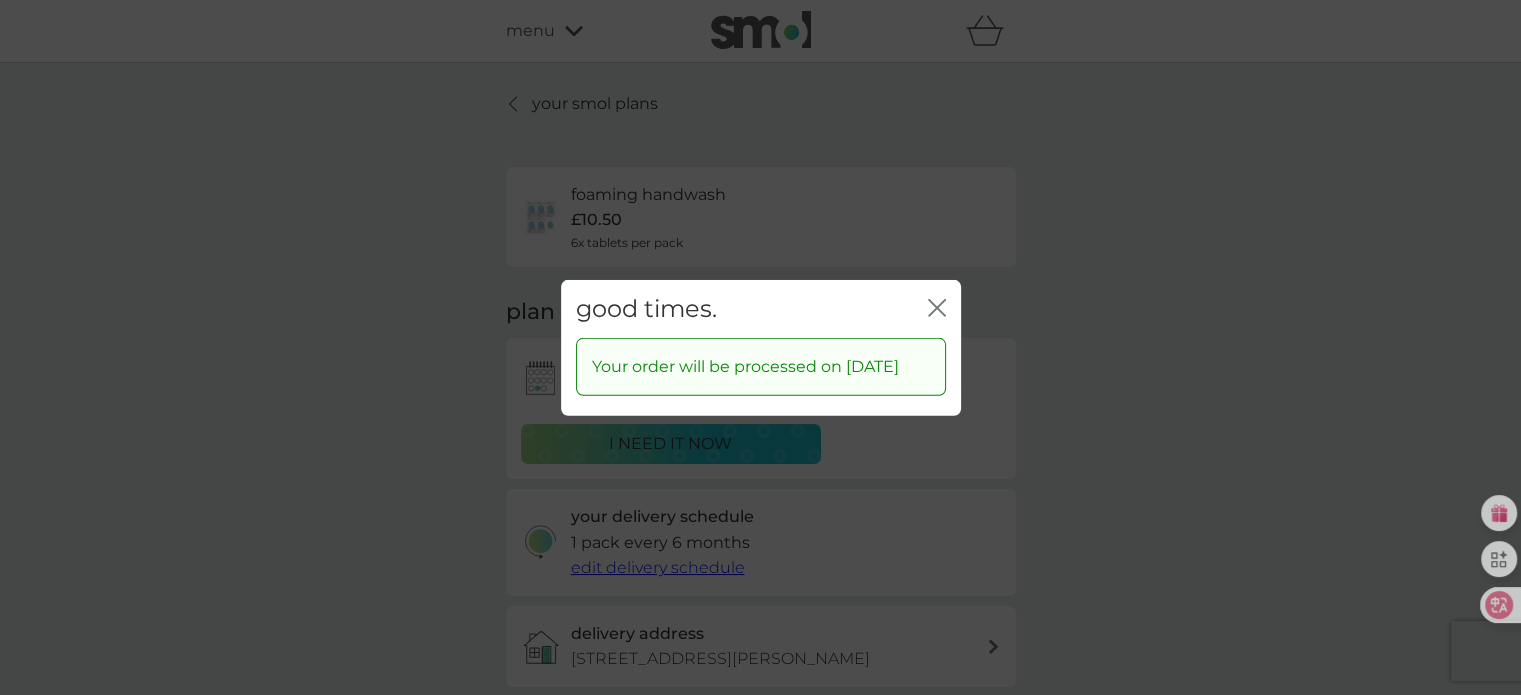 click on "close" 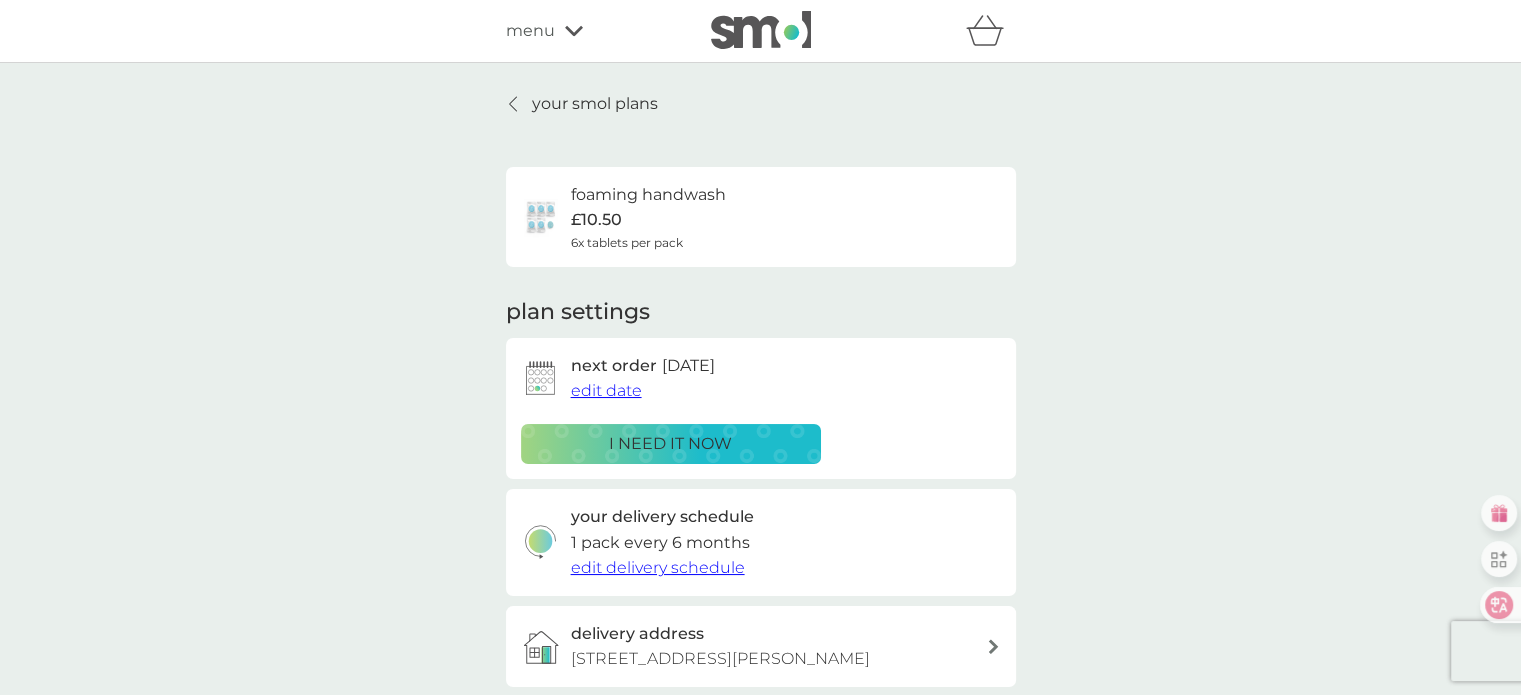 click at bounding box center (514, 104) 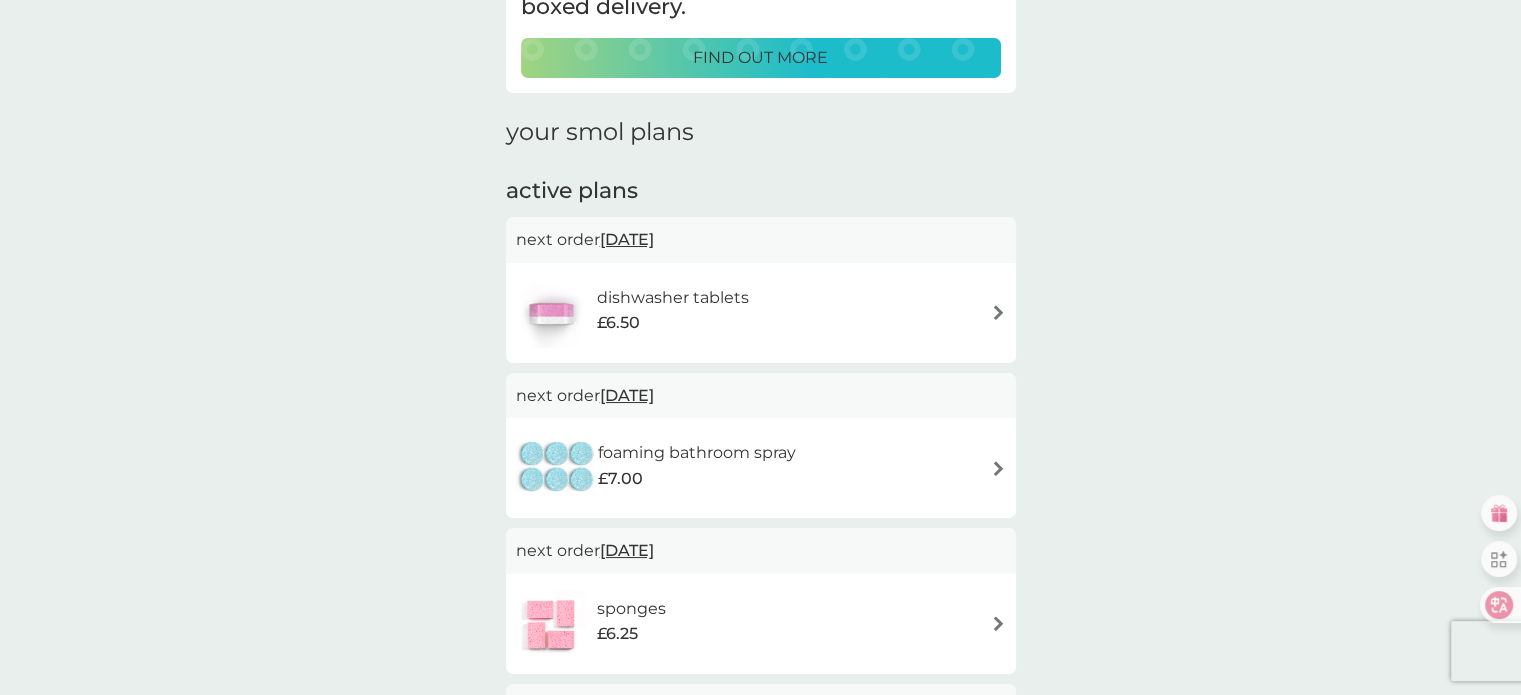 scroll, scrollTop: 300, scrollLeft: 0, axis: vertical 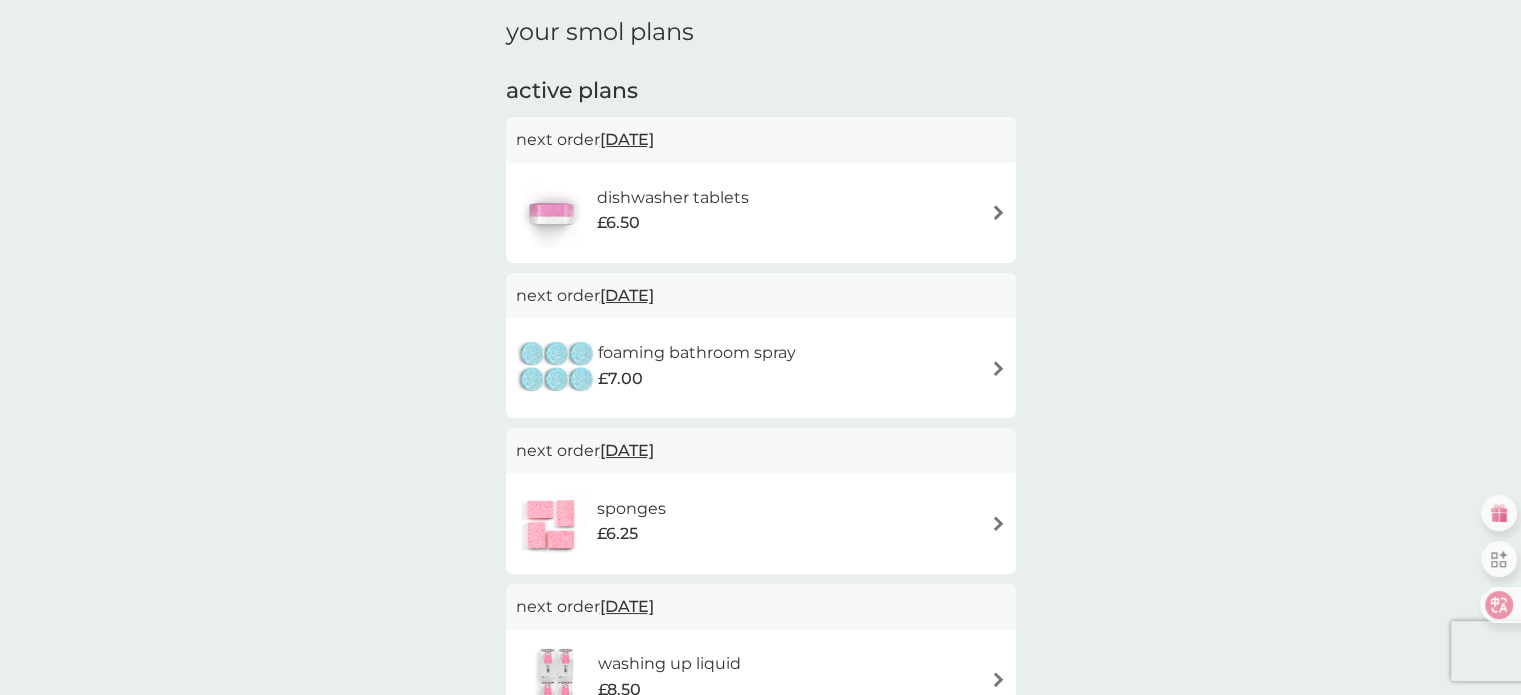 click at bounding box center [998, 368] 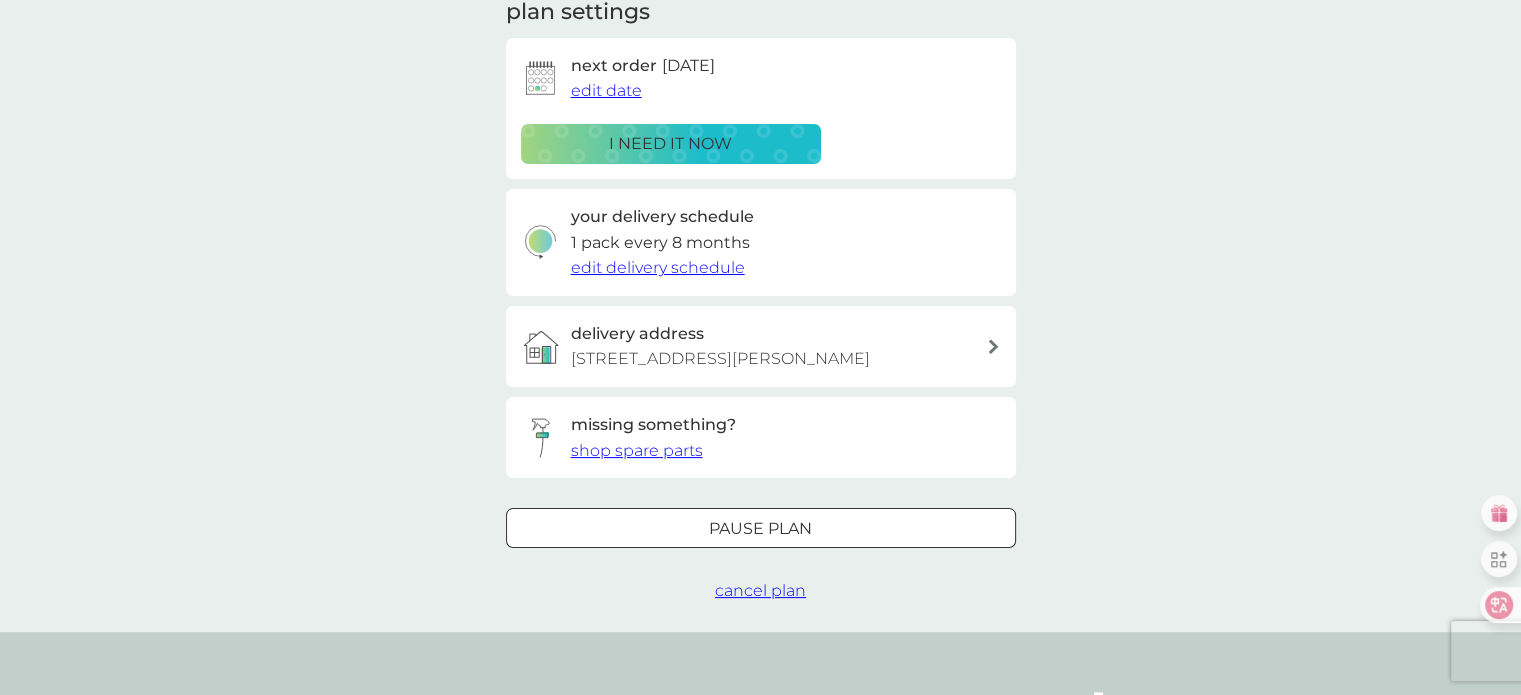 scroll, scrollTop: 0, scrollLeft: 0, axis: both 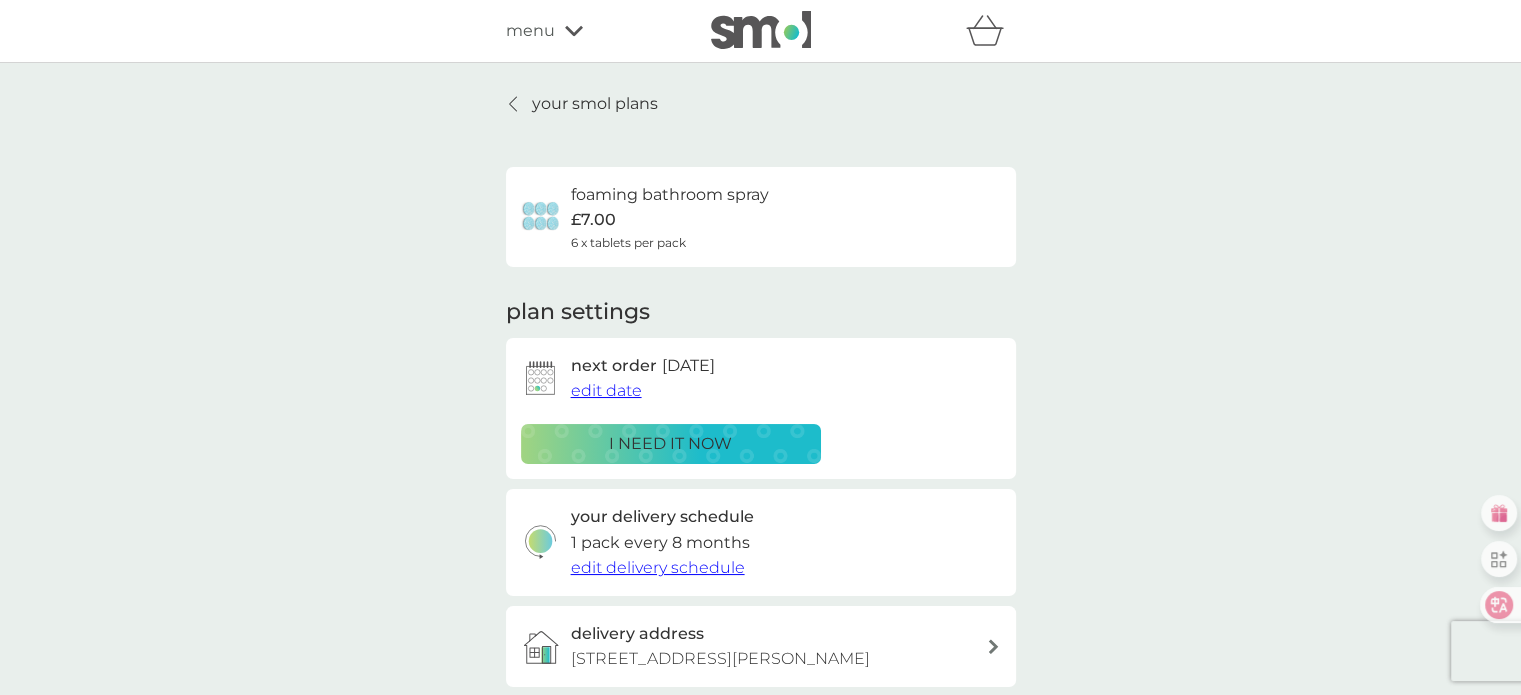 click on "edit date" at bounding box center (606, 390) 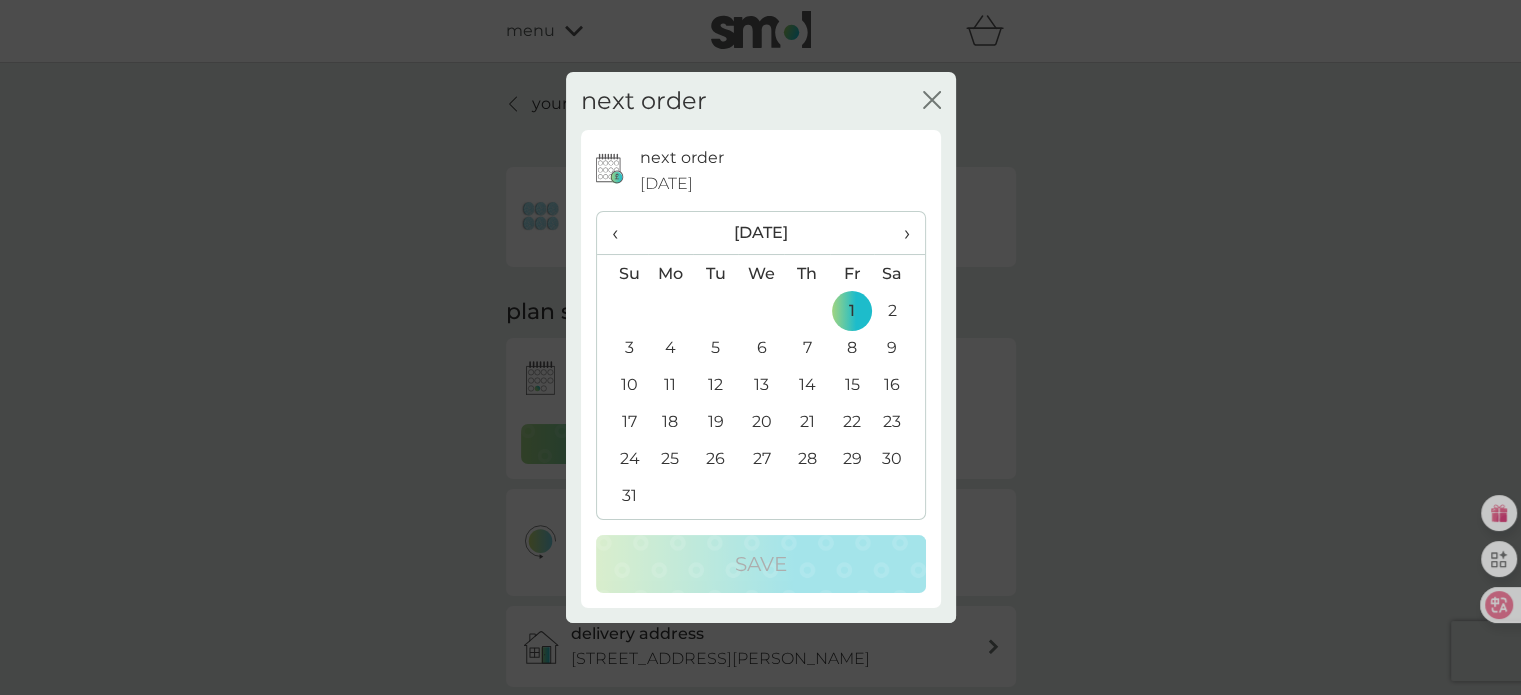 click on "›" at bounding box center [899, 233] 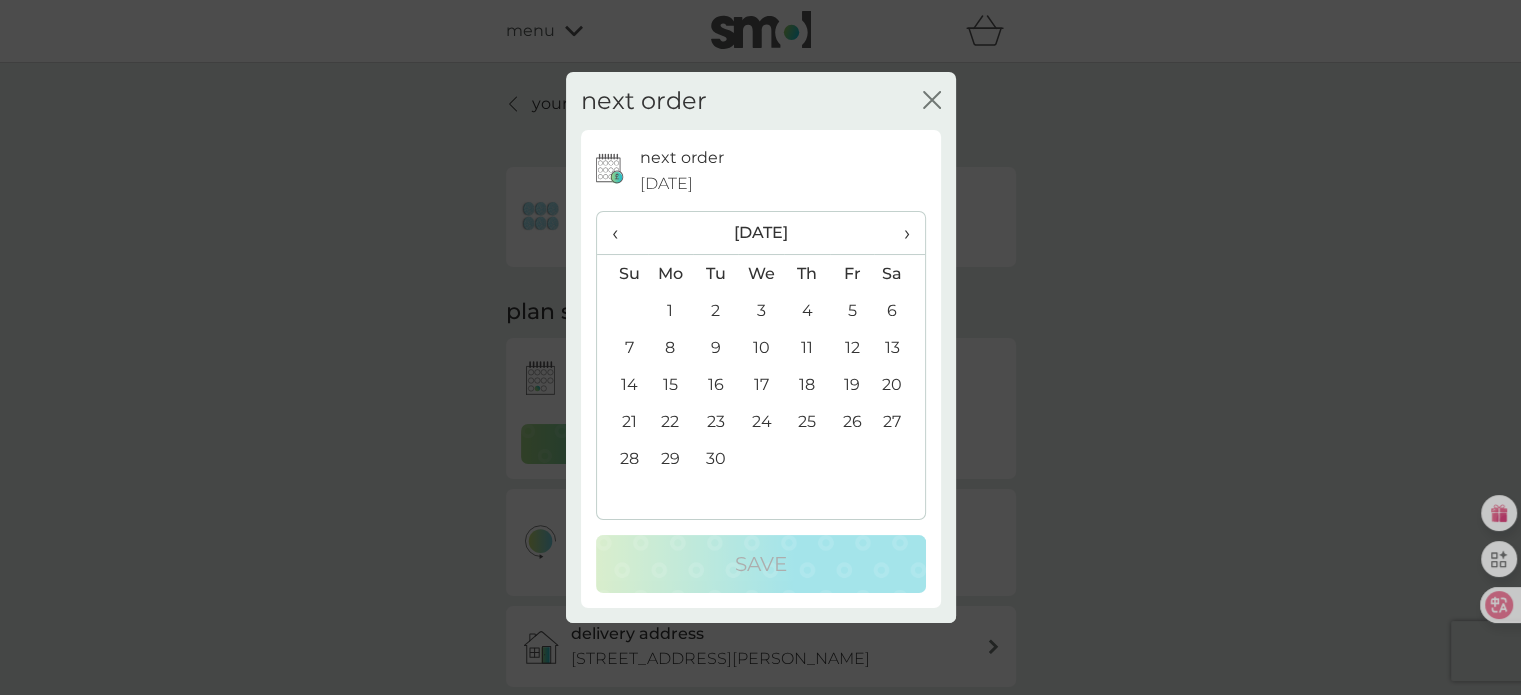 click on "›" at bounding box center [899, 233] 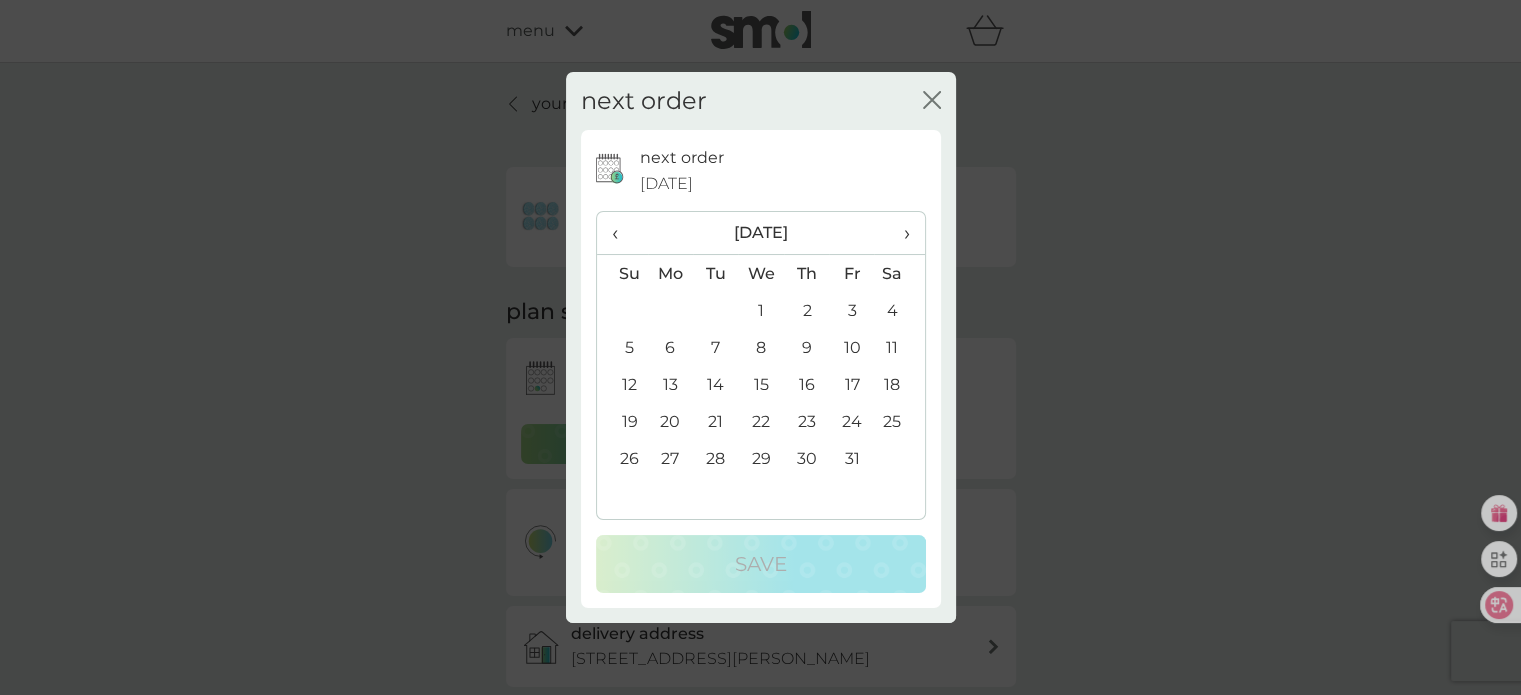 click on "›" at bounding box center [899, 233] 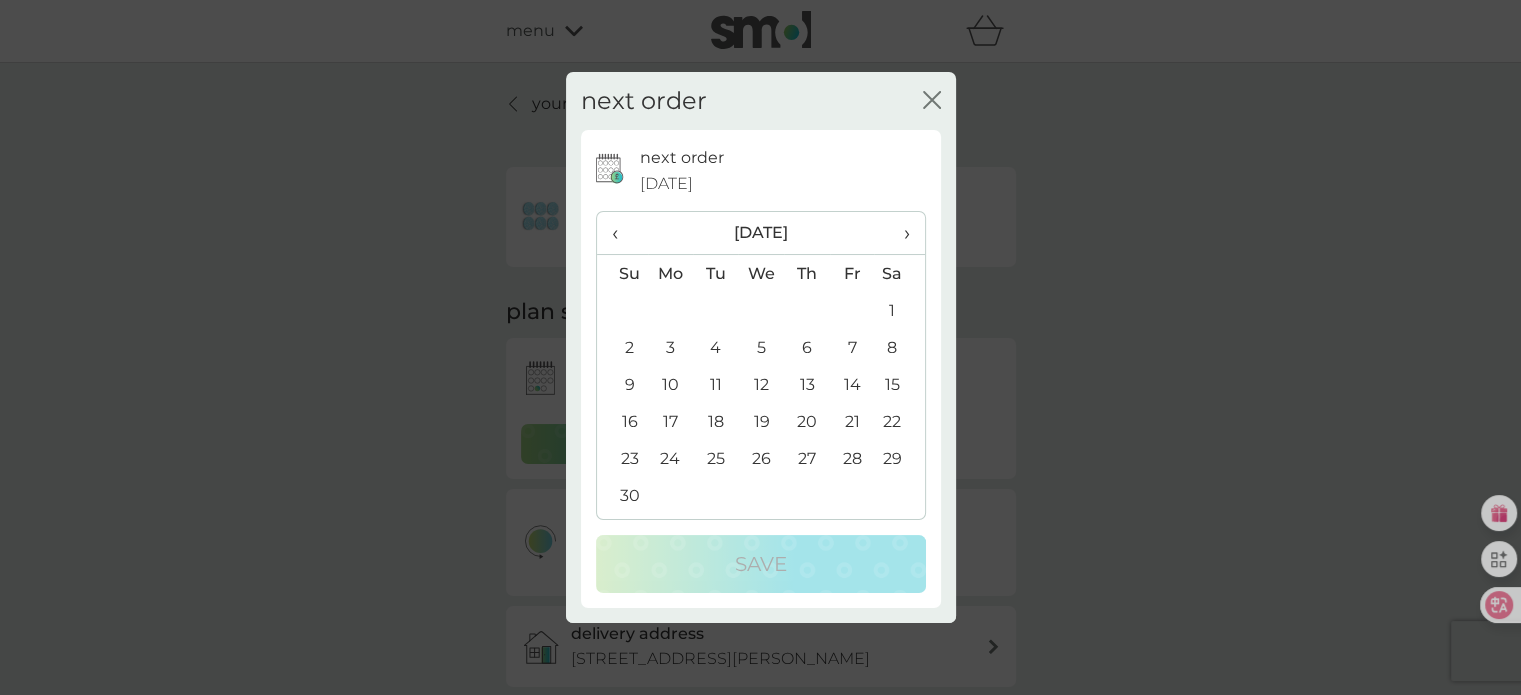 click on "1" at bounding box center (899, 310) 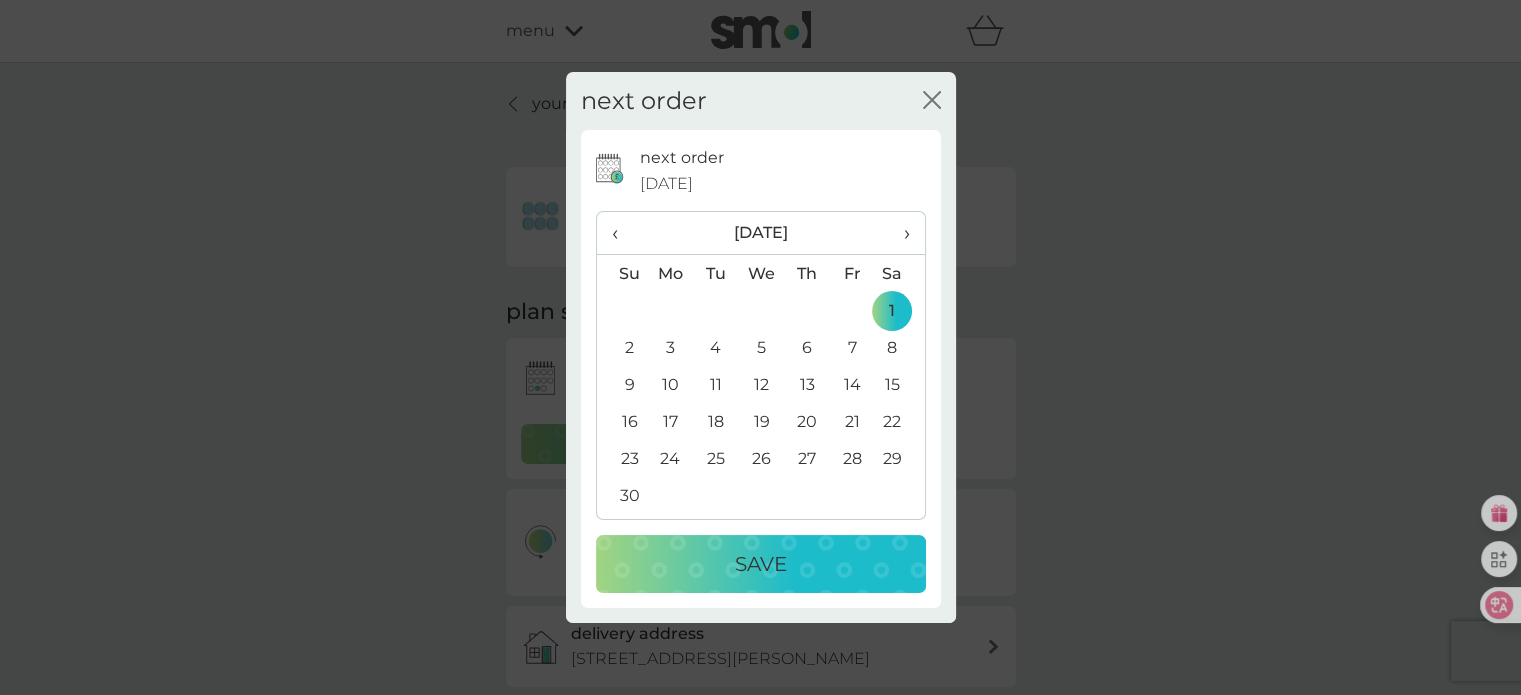 click on "Save" at bounding box center (761, 564) 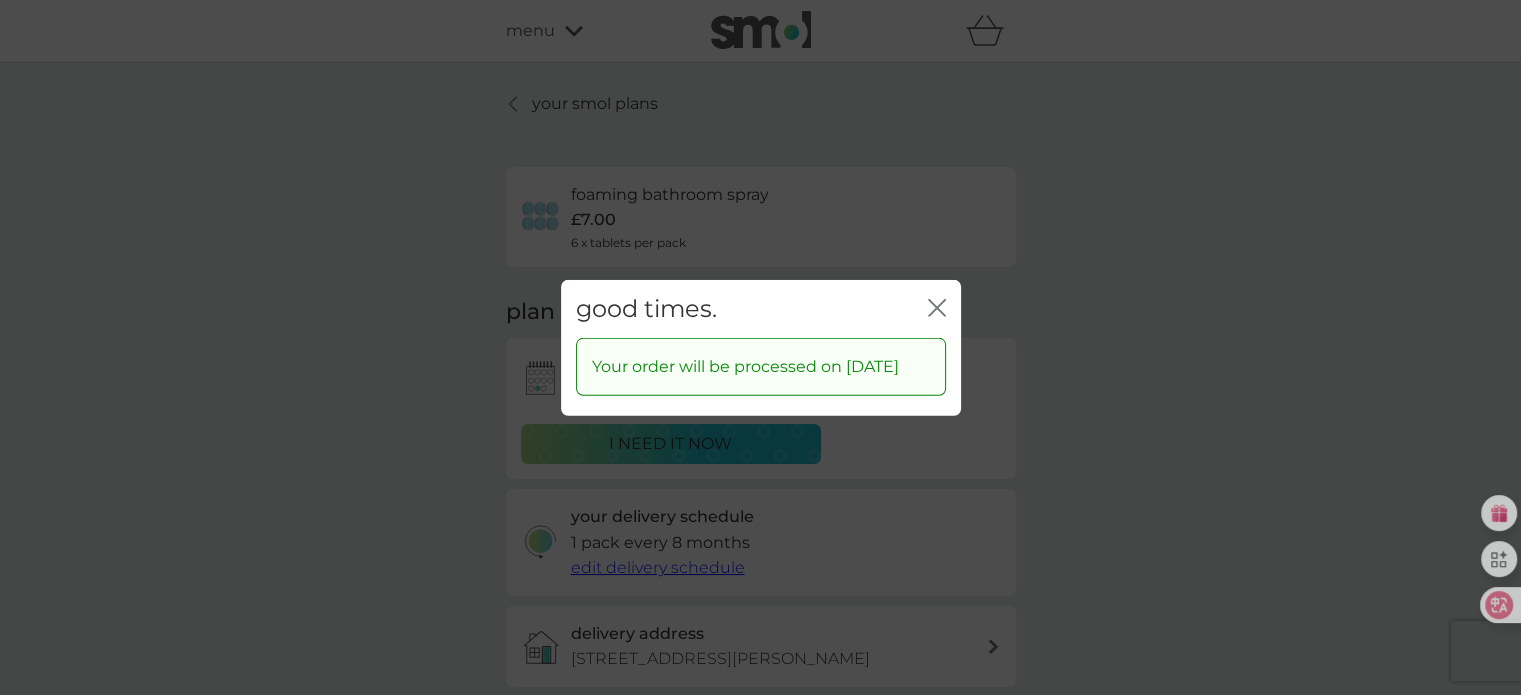 click on "close" 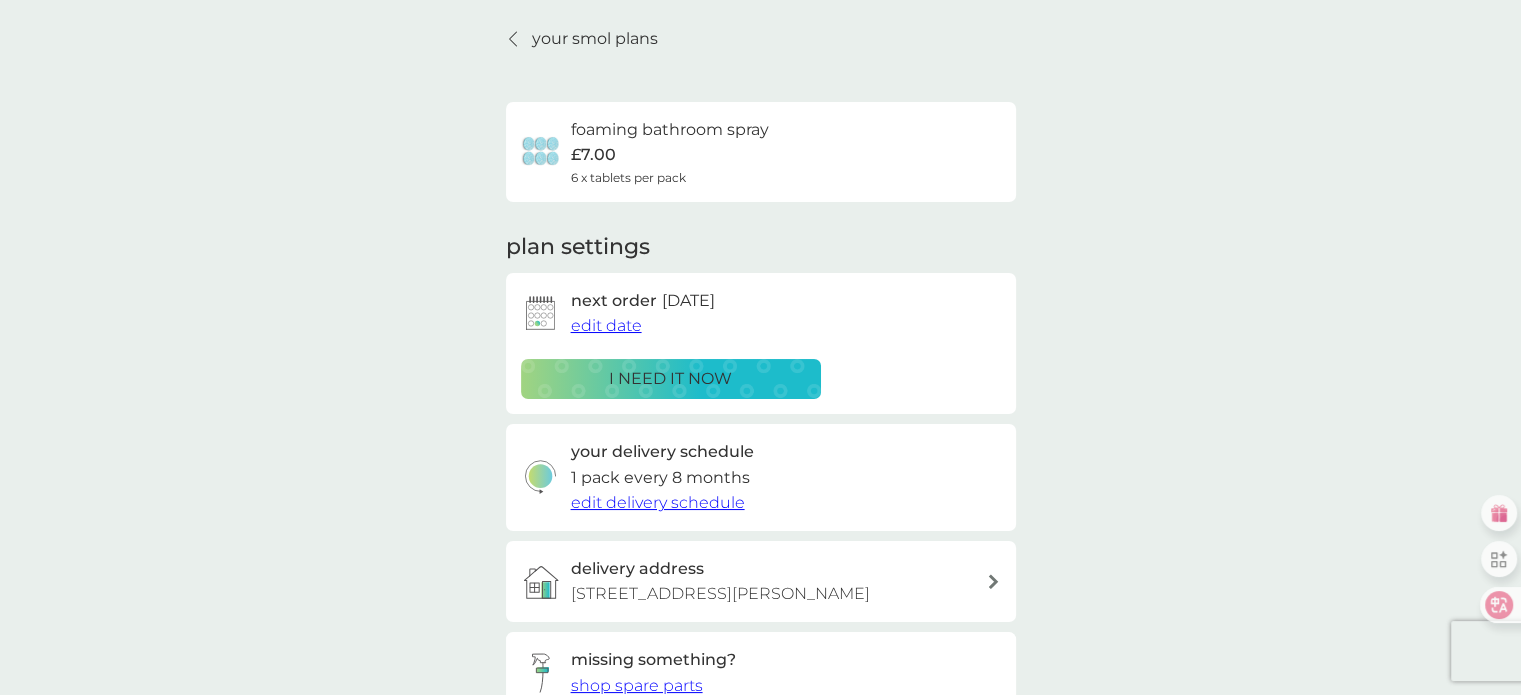 scroll, scrollTop: 100, scrollLeft: 0, axis: vertical 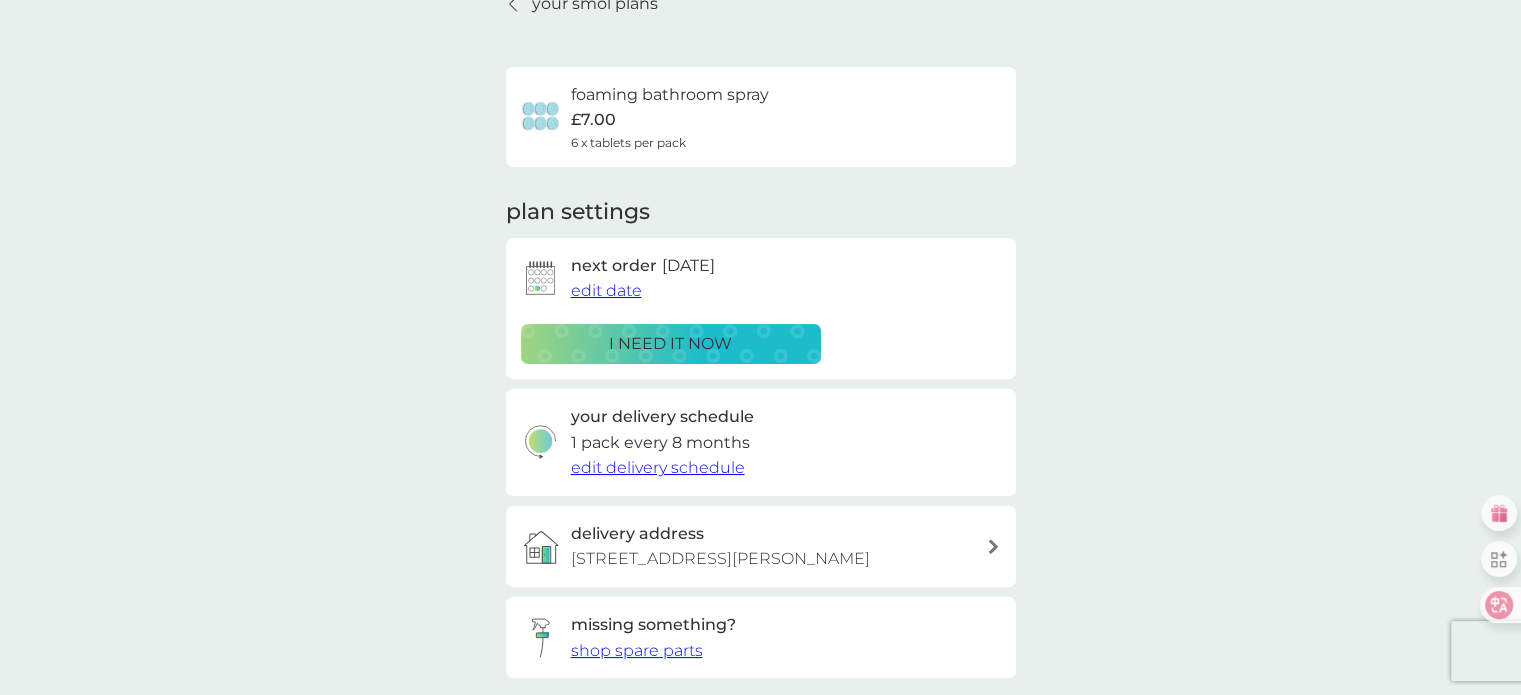 click on "your smol plans" at bounding box center (582, 4) 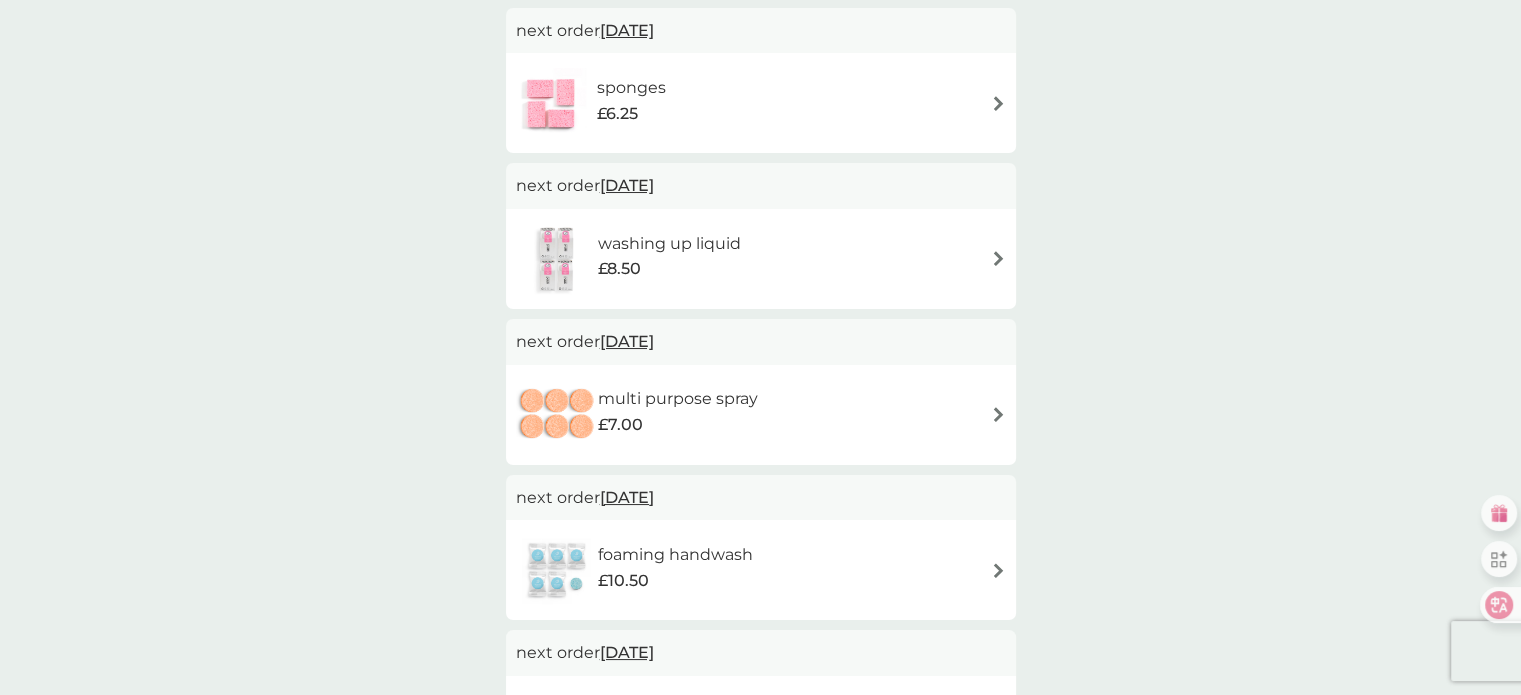 scroll, scrollTop: 600, scrollLeft: 0, axis: vertical 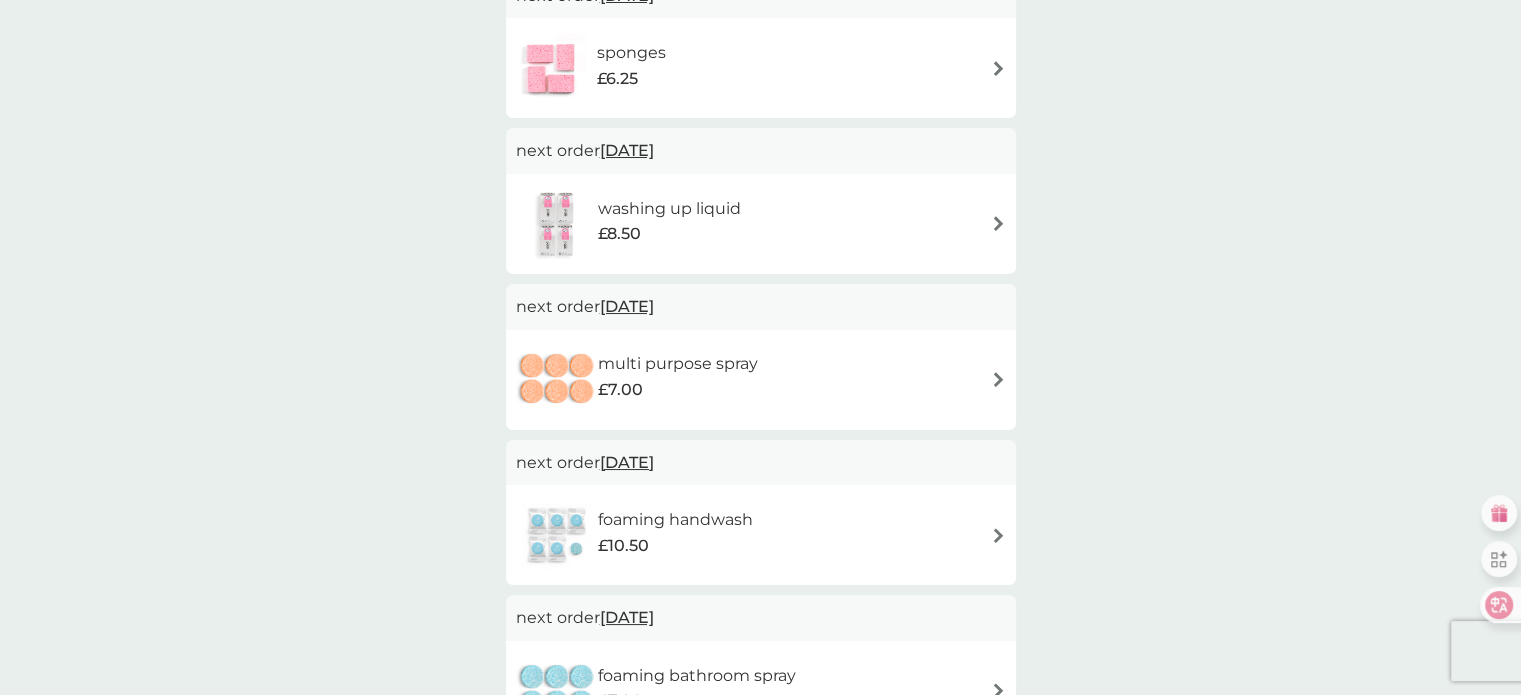 click at bounding box center [998, 223] 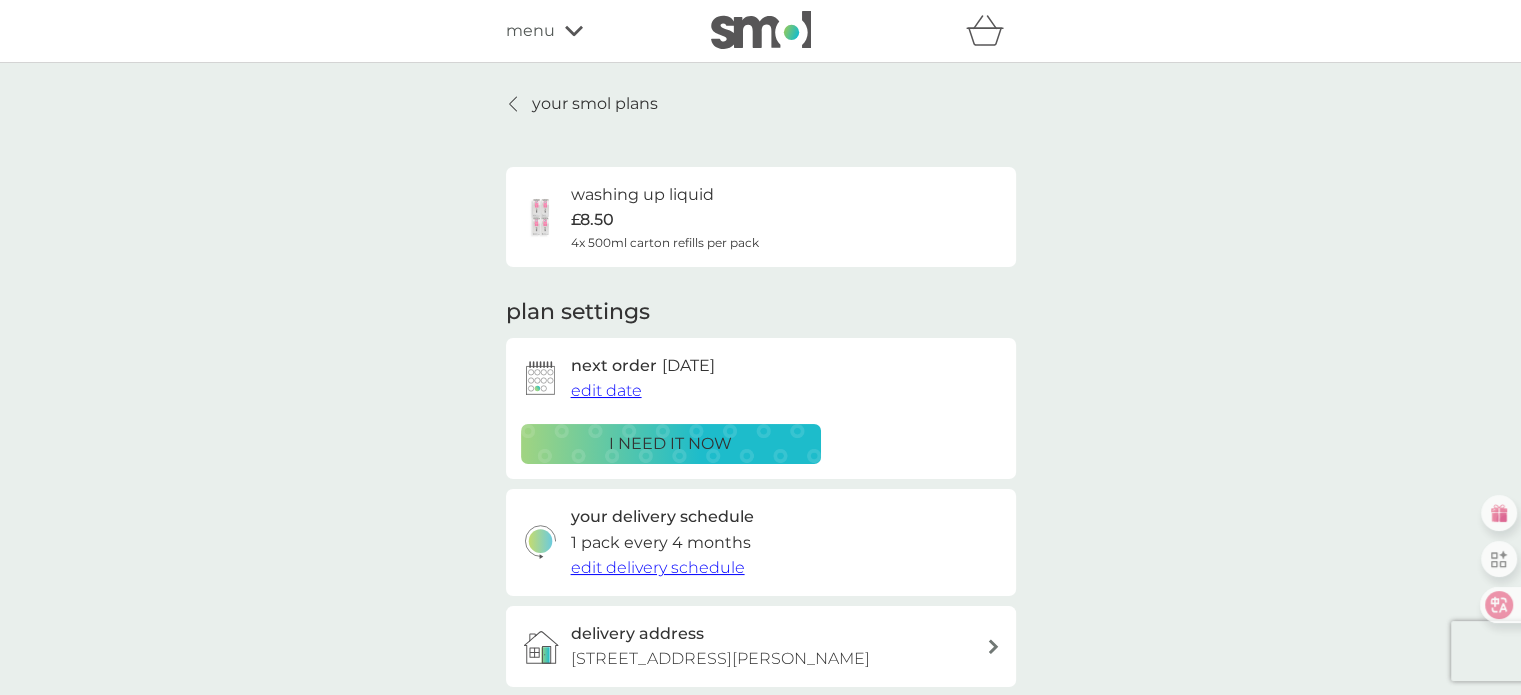 click on "edit date" at bounding box center (606, 390) 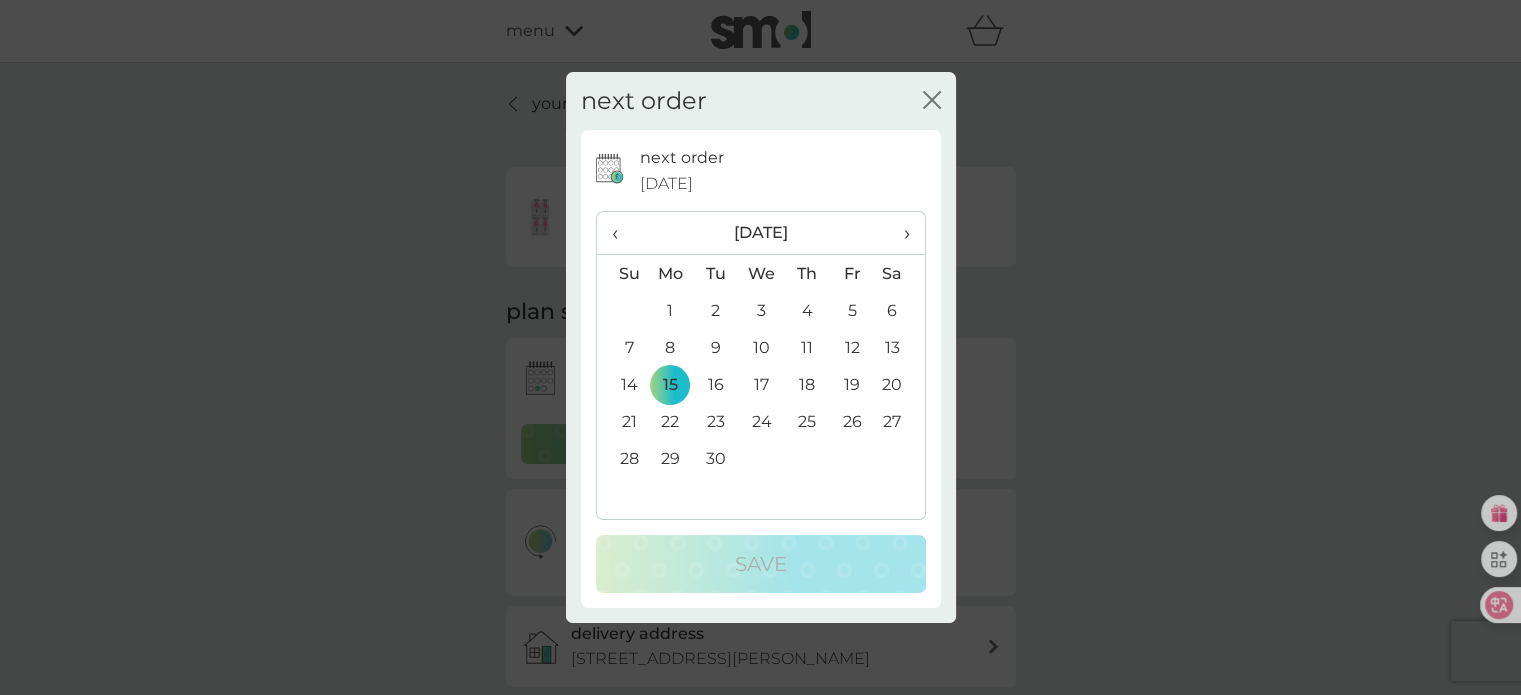 click on "›" at bounding box center [899, 233] 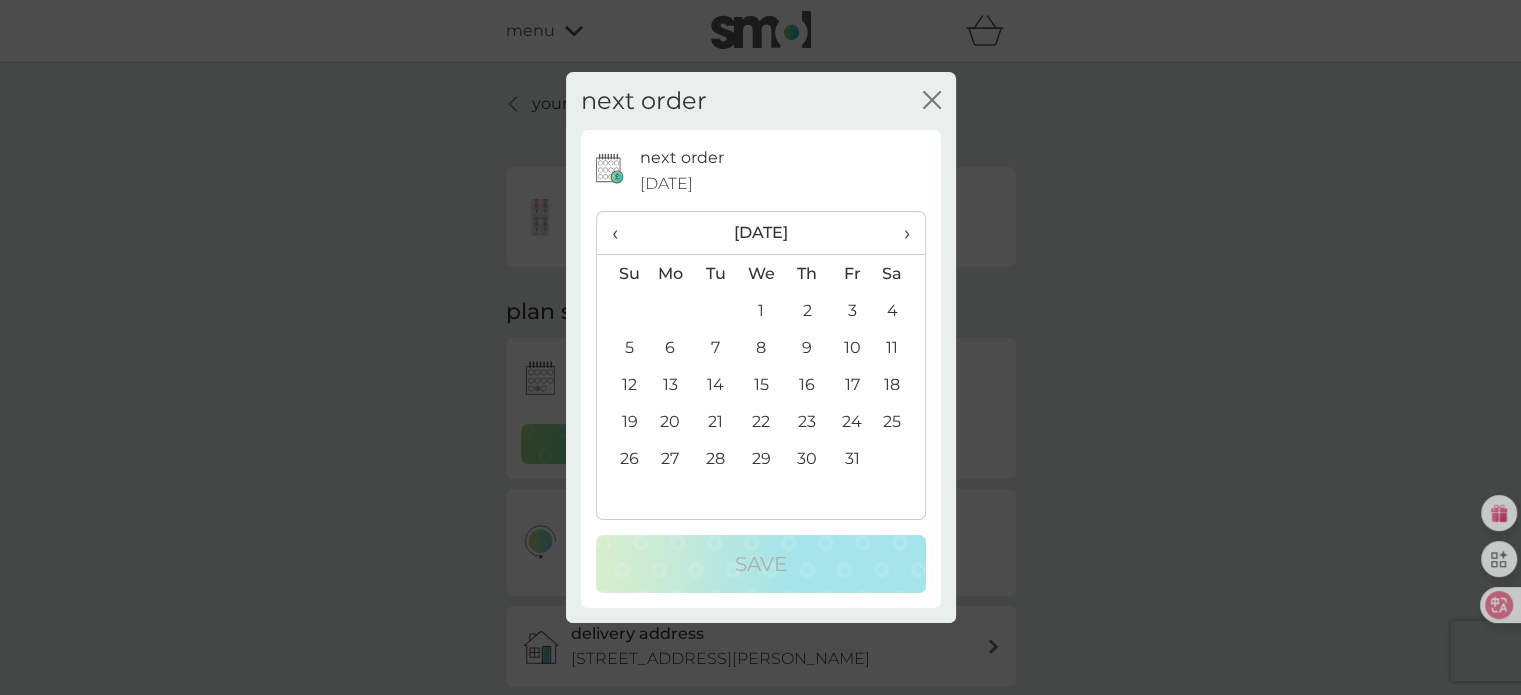 click on "1" at bounding box center (761, 310) 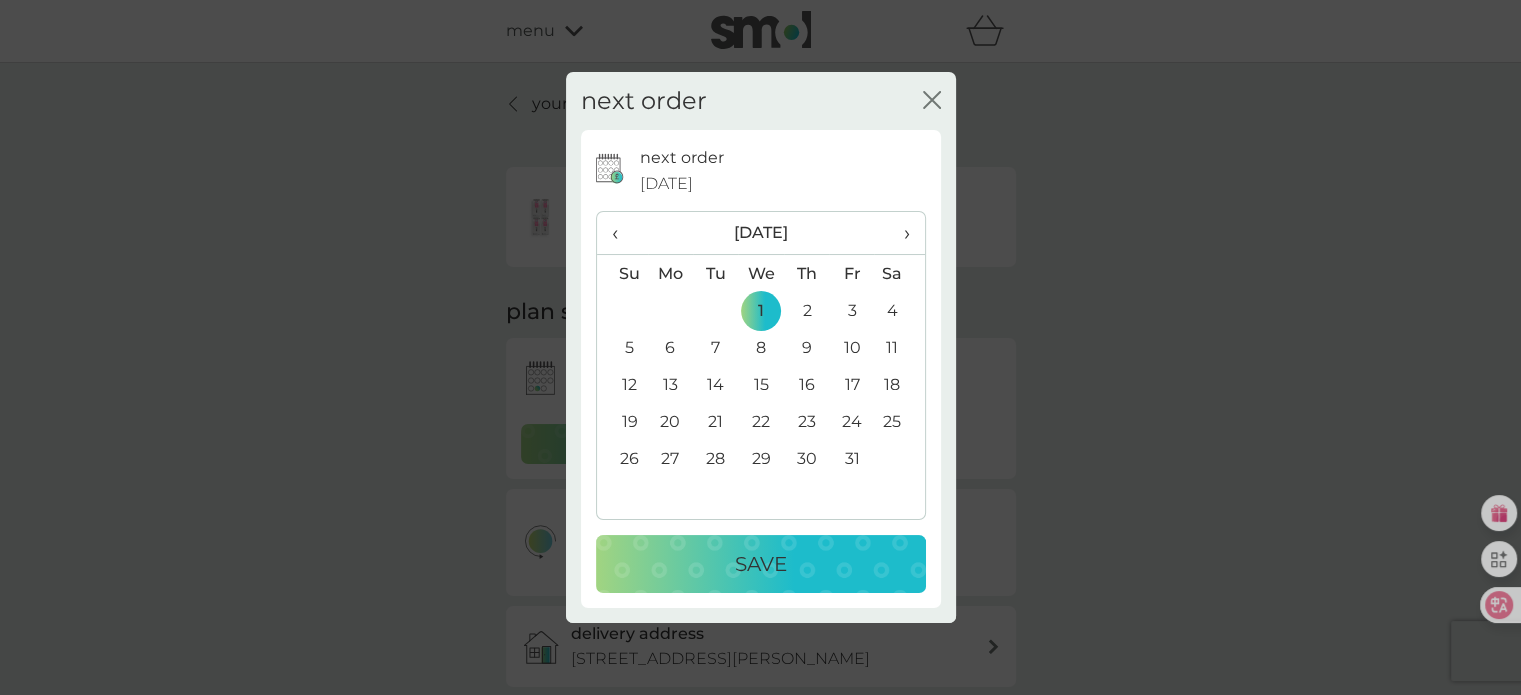 click on "Save" at bounding box center [761, 564] 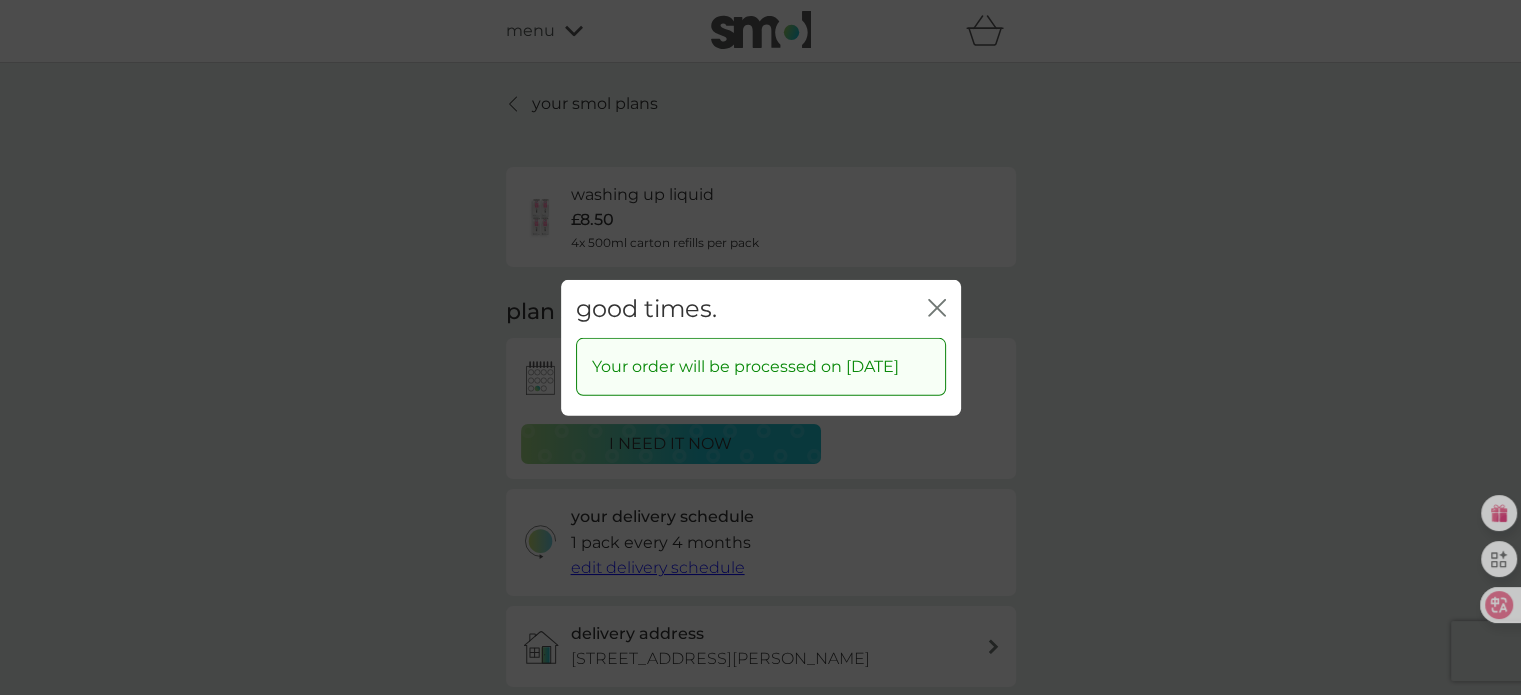 click on "close" at bounding box center (937, 308) 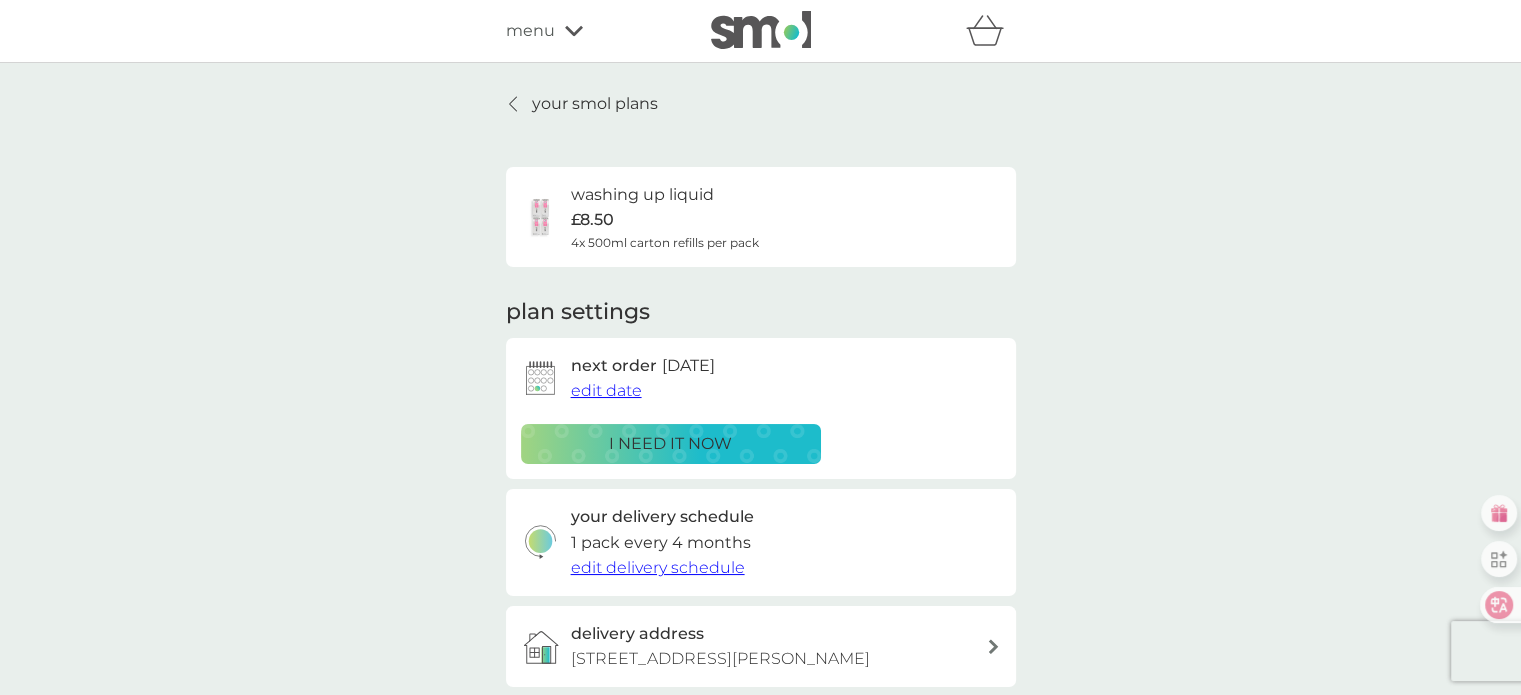 click on "your smol plans" at bounding box center [582, 104] 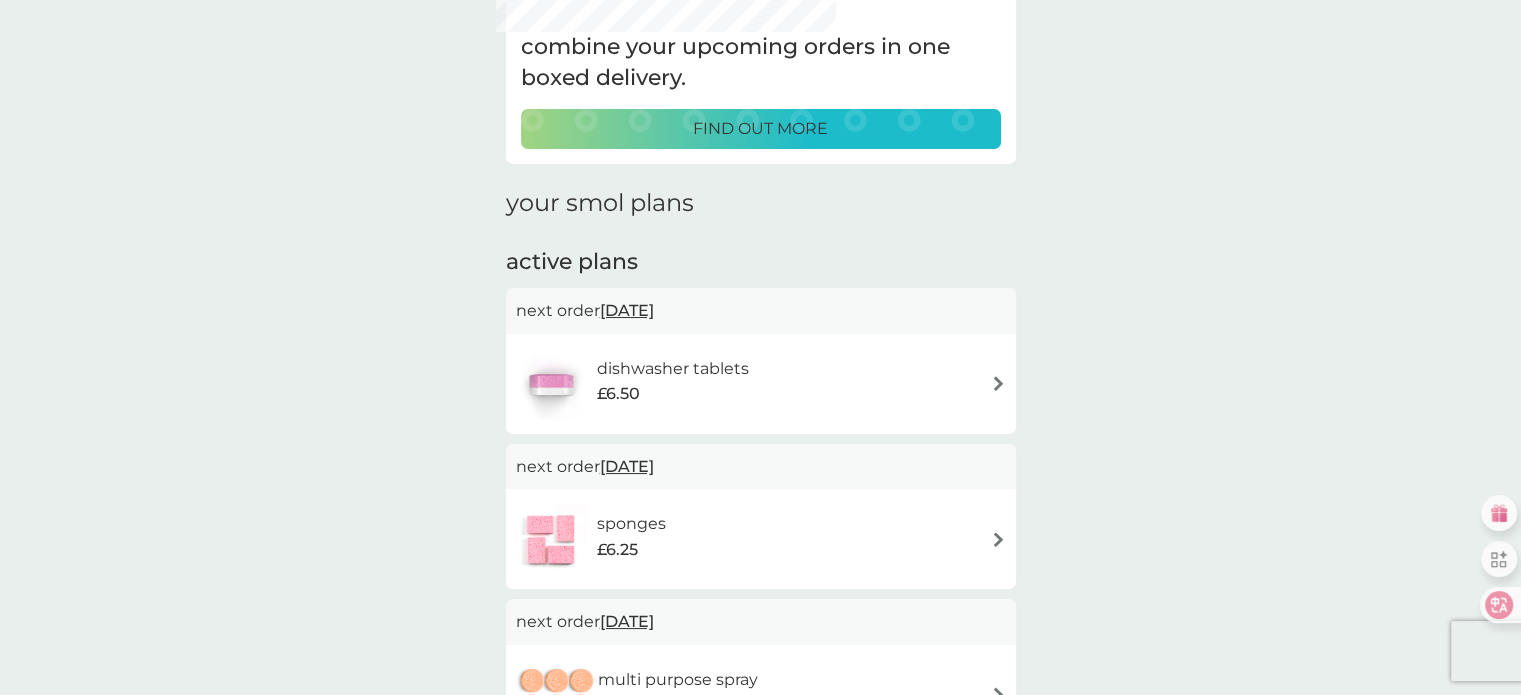 scroll, scrollTop: 0, scrollLeft: 0, axis: both 